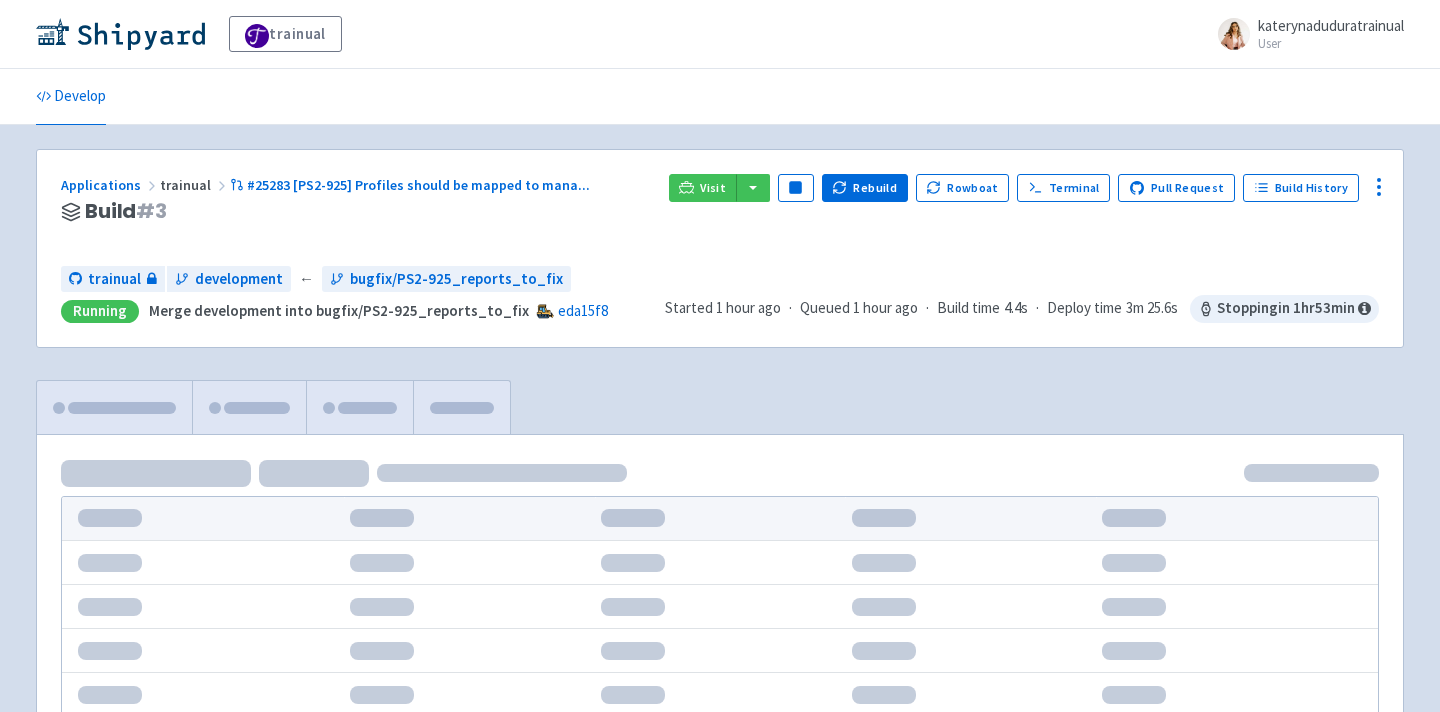 scroll, scrollTop: 0, scrollLeft: 0, axis: both 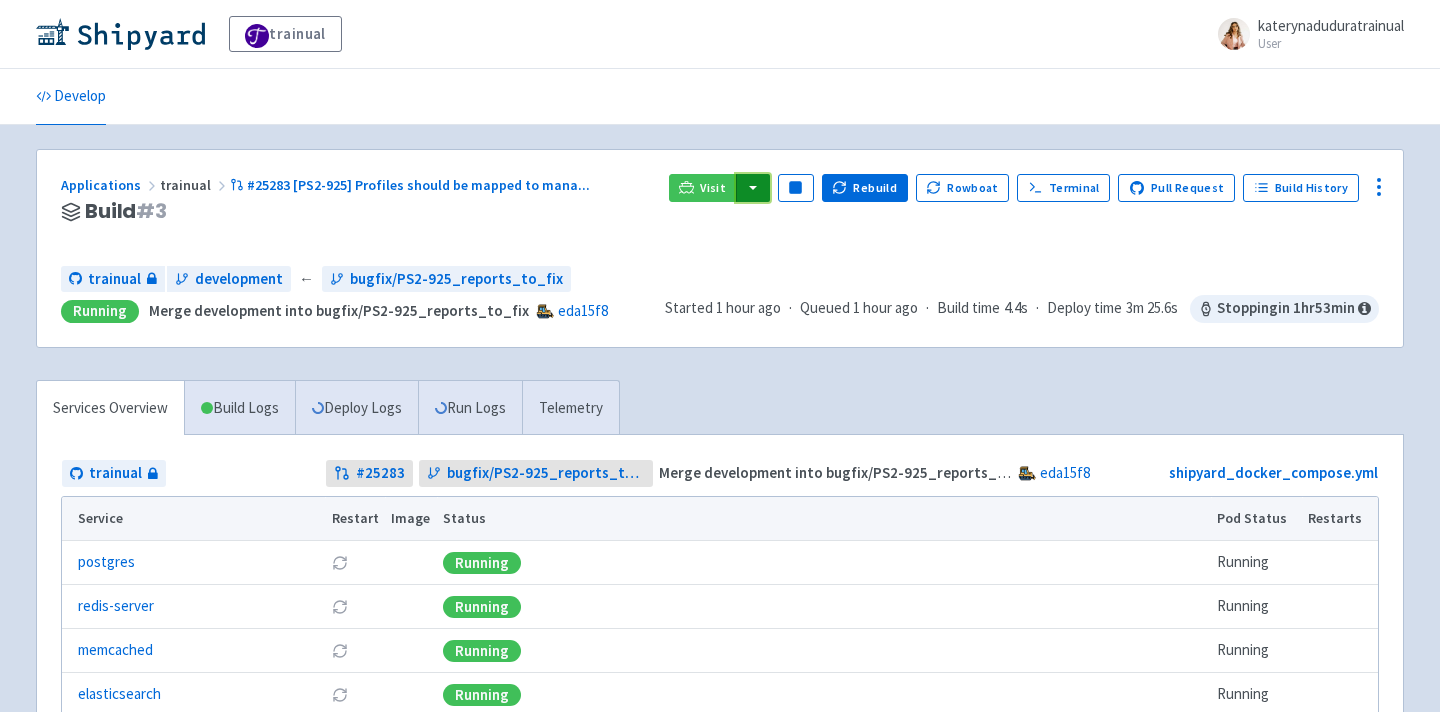 click at bounding box center (753, 188) 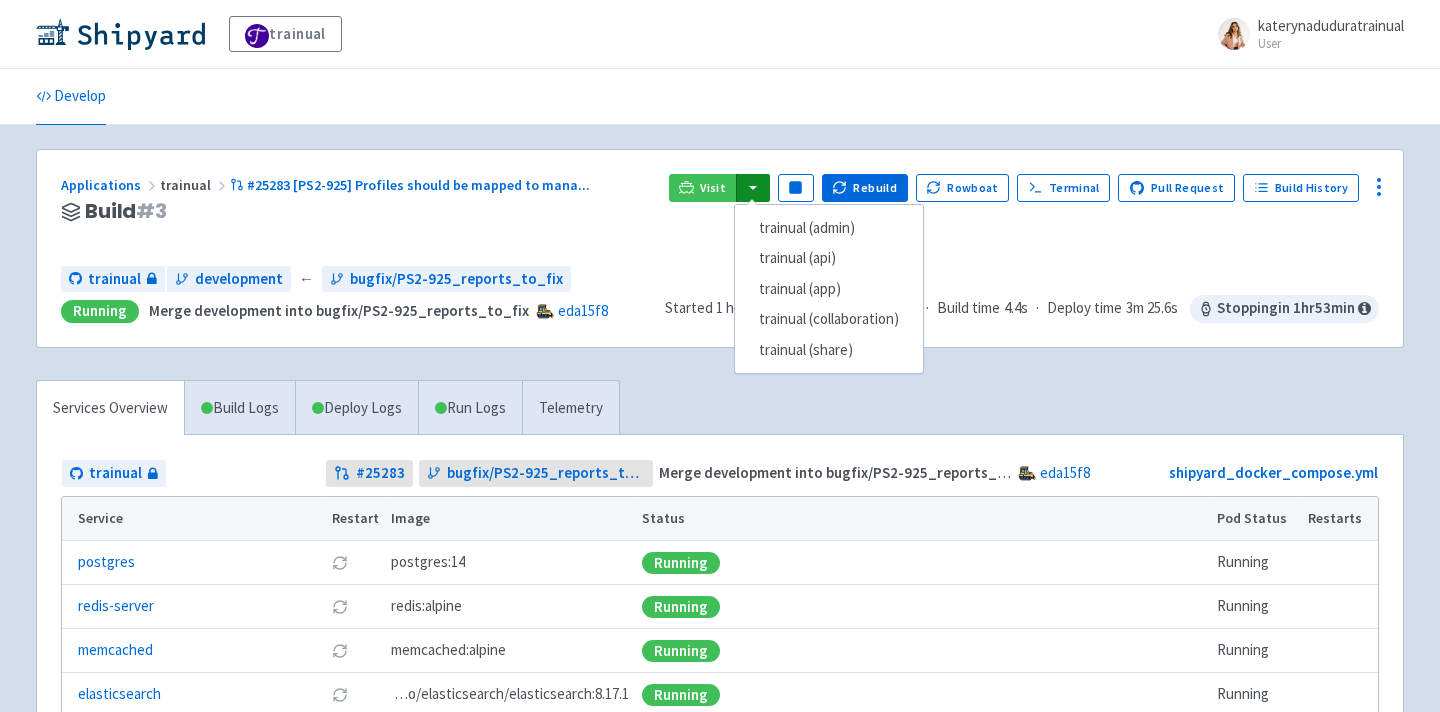 click on "trainual
katerynaduduratrainual
User
Profile
Sign out
Develop" at bounding box center (720, 473) 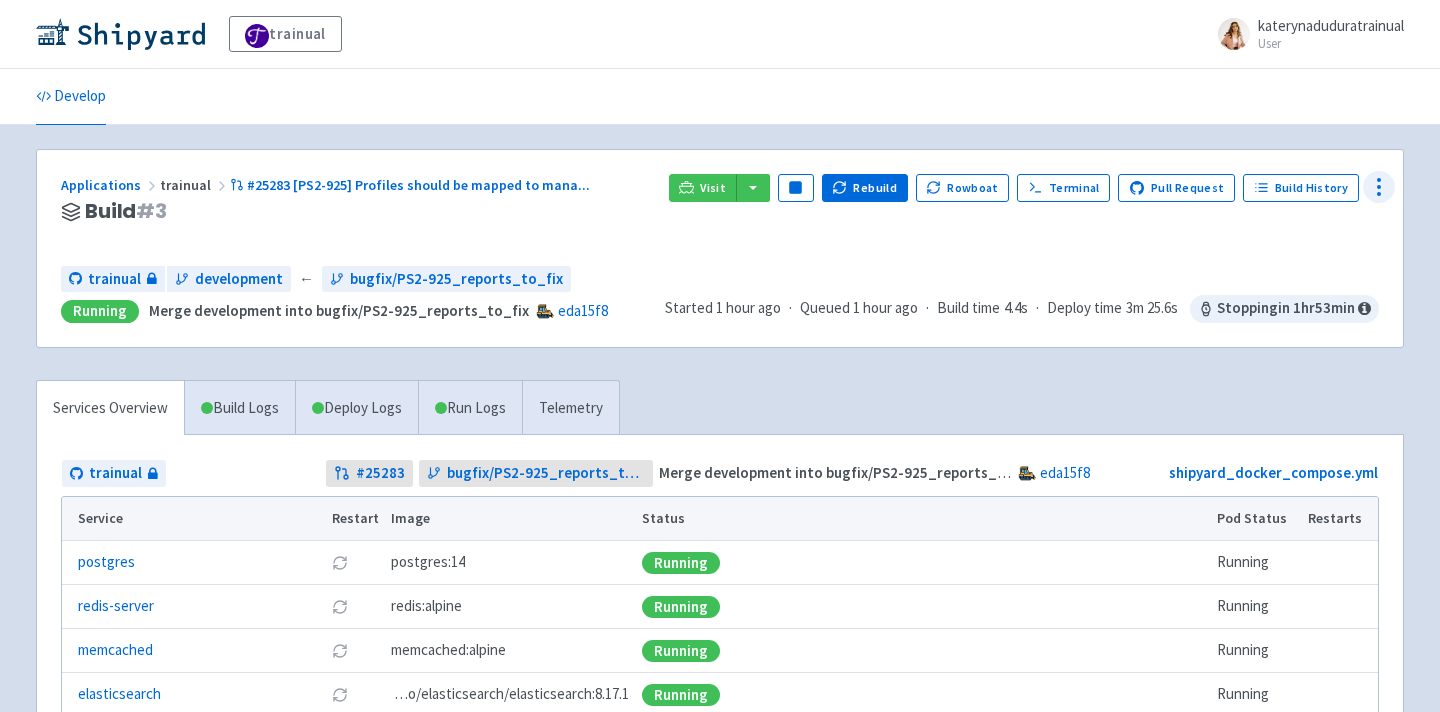 click 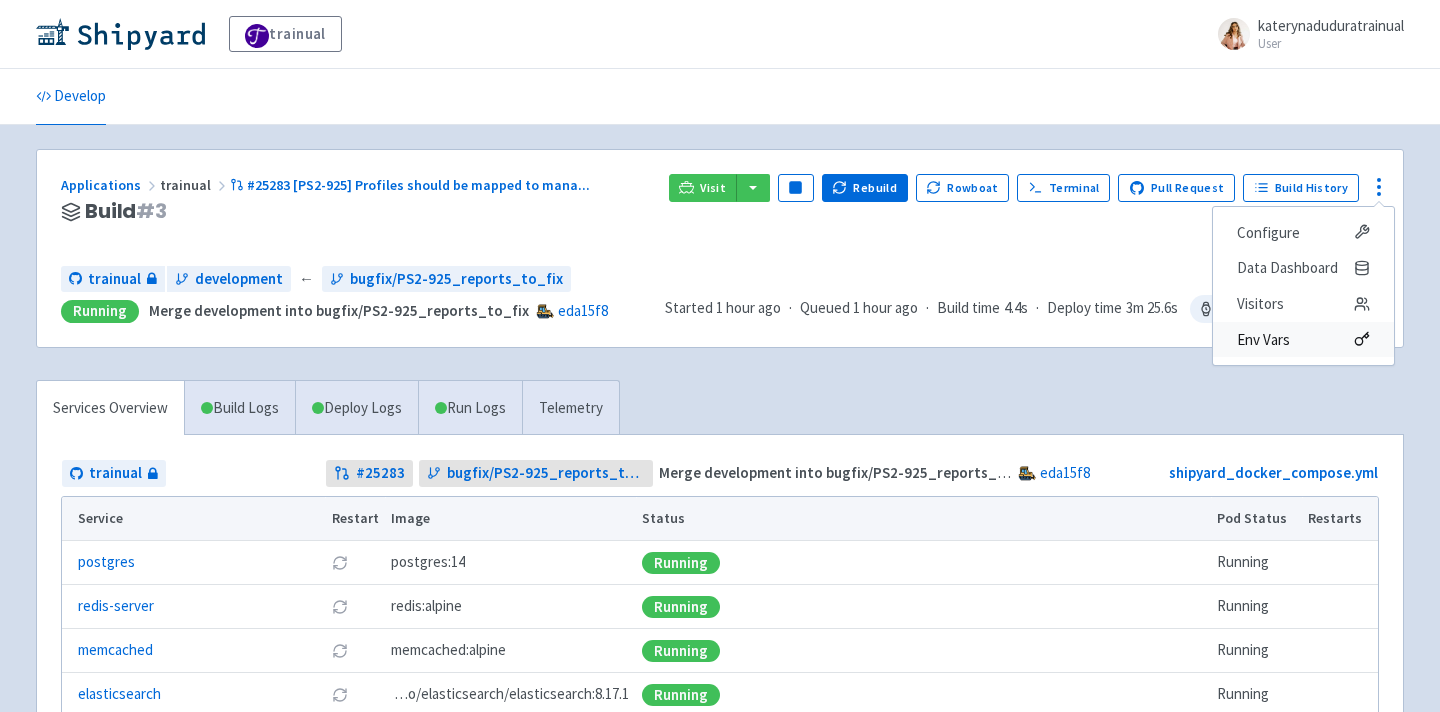 click on "Env Vars" at bounding box center (1263, 340) 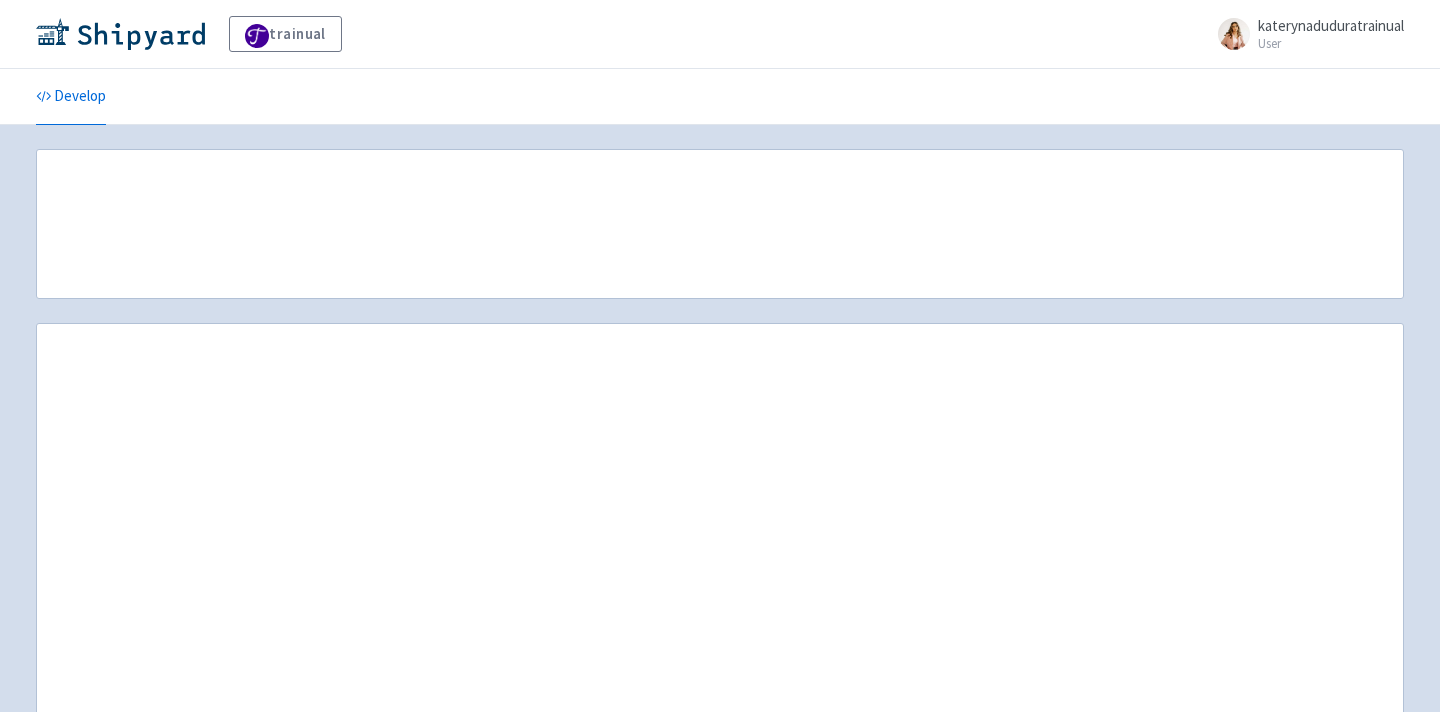 scroll, scrollTop: 0, scrollLeft: 0, axis: both 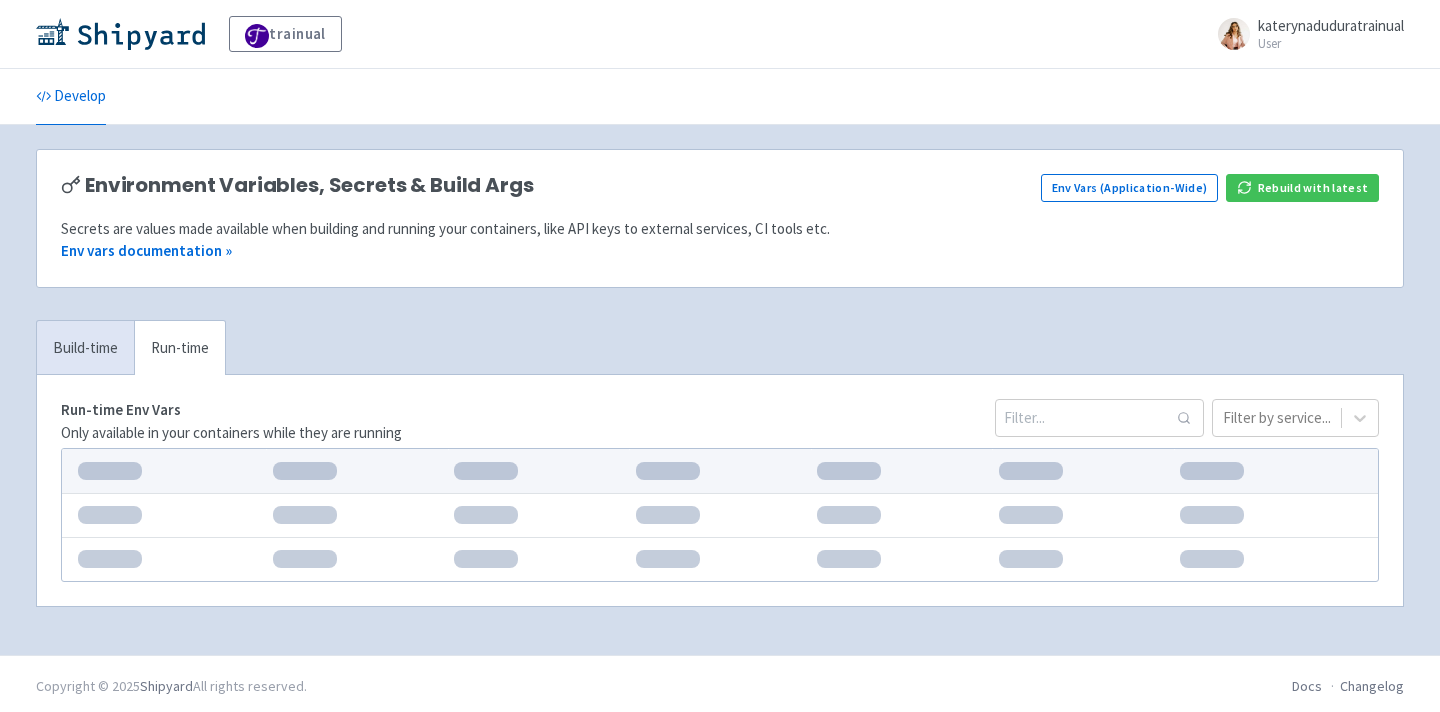 click on "Run-time Env Vars Only available in your containers while they are running Filter by service..." at bounding box center [720, 490] 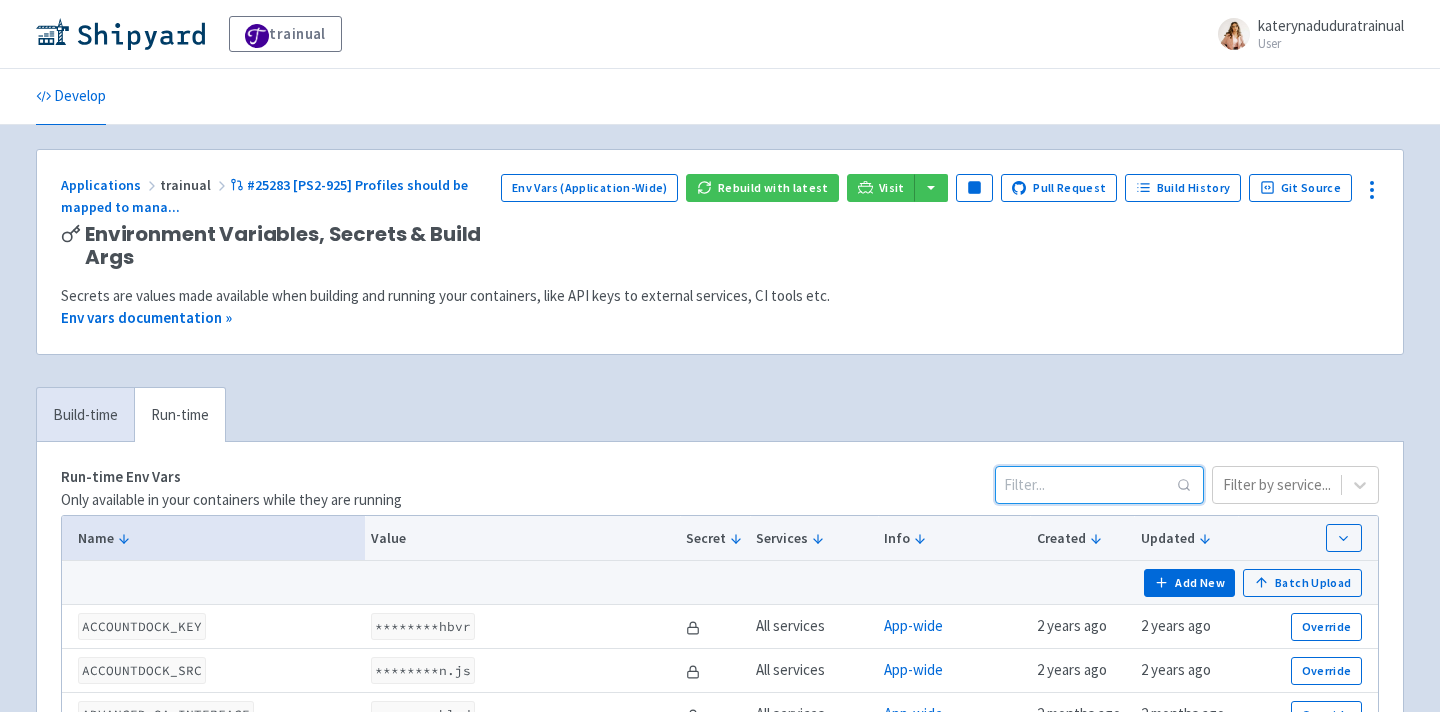 click at bounding box center (1099, 485) 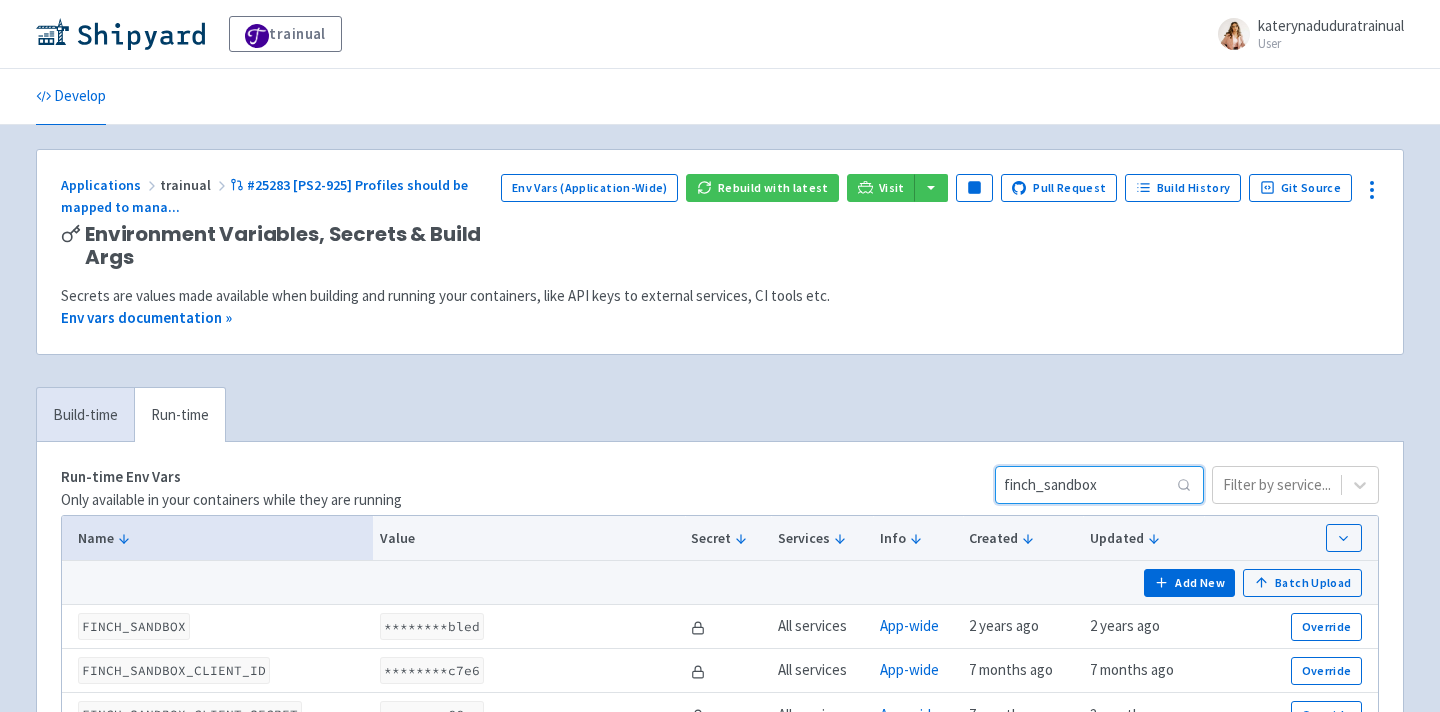 type on "finch_sandbox" 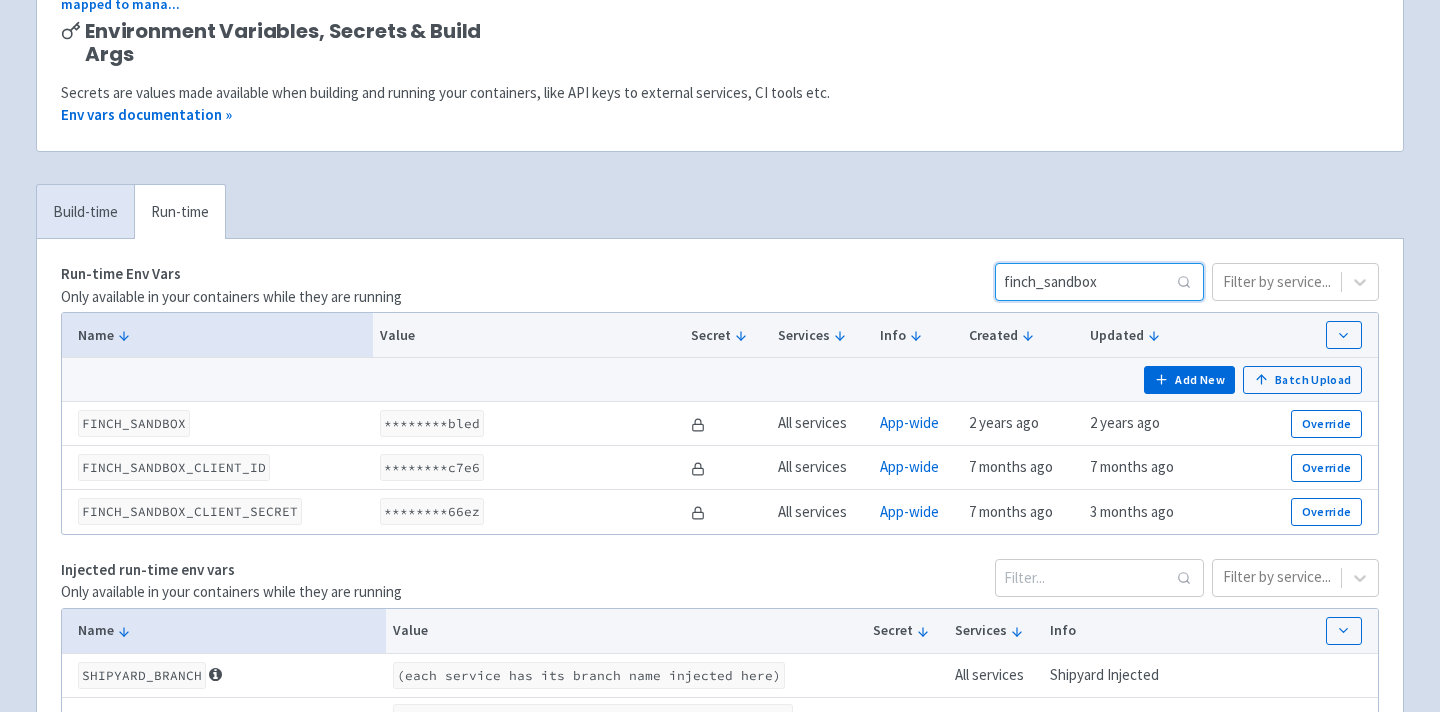 scroll, scrollTop: 212, scrollLeft: 0, axis: vertical 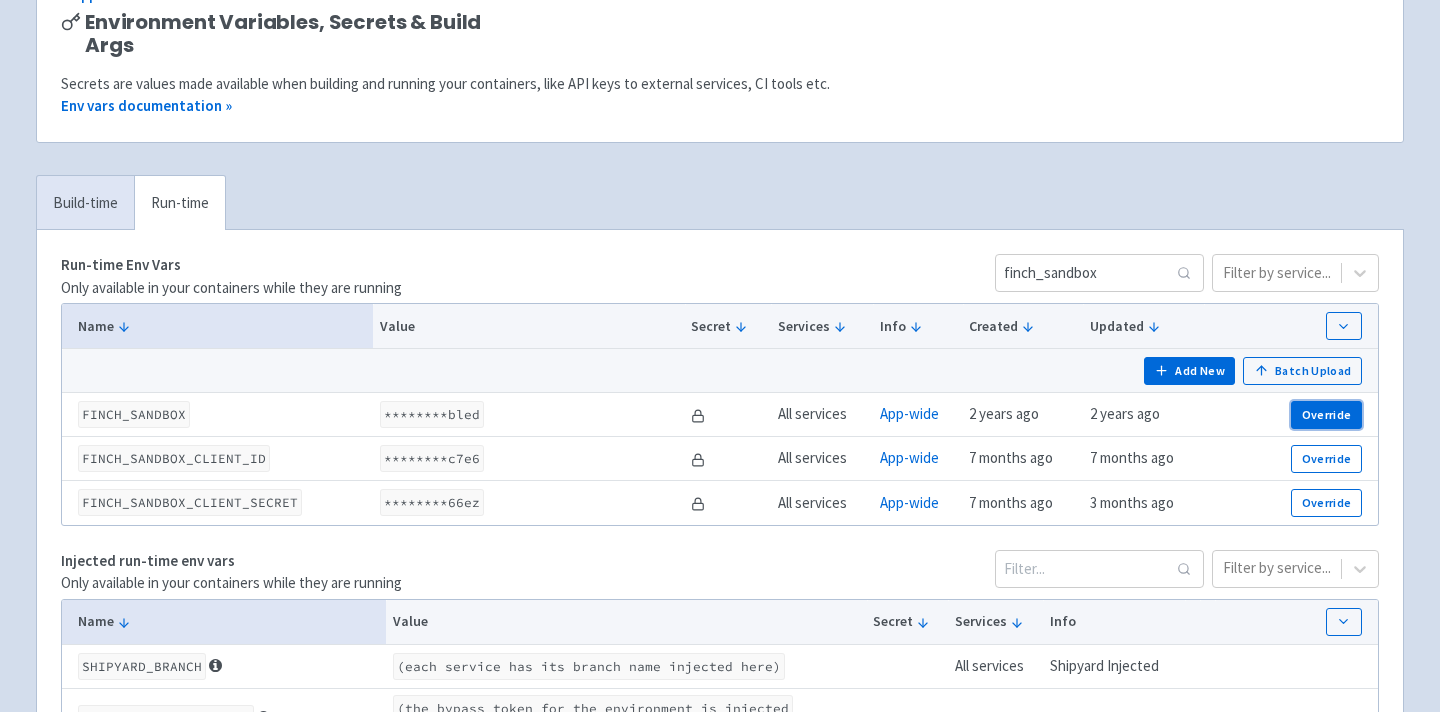 click on "Override" at bounding box center (1326, 415) 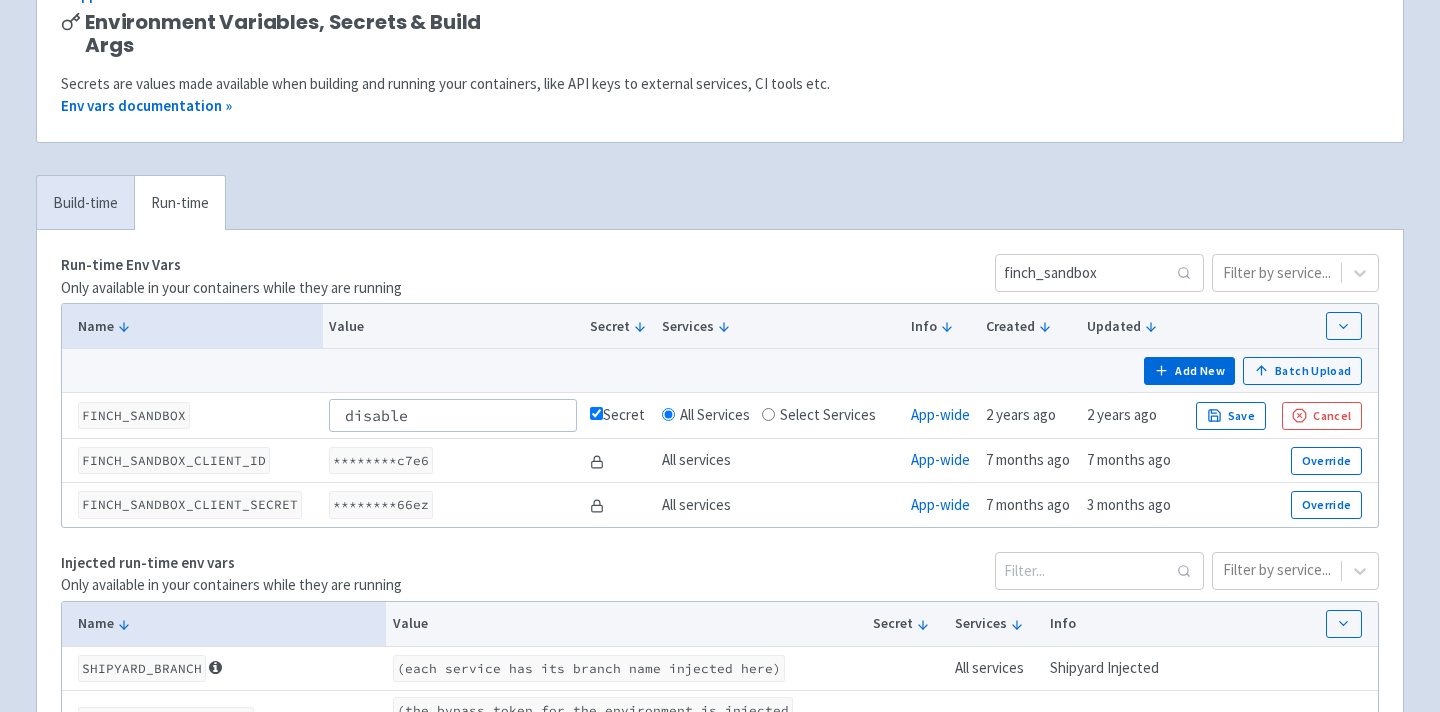 type on "disabled" 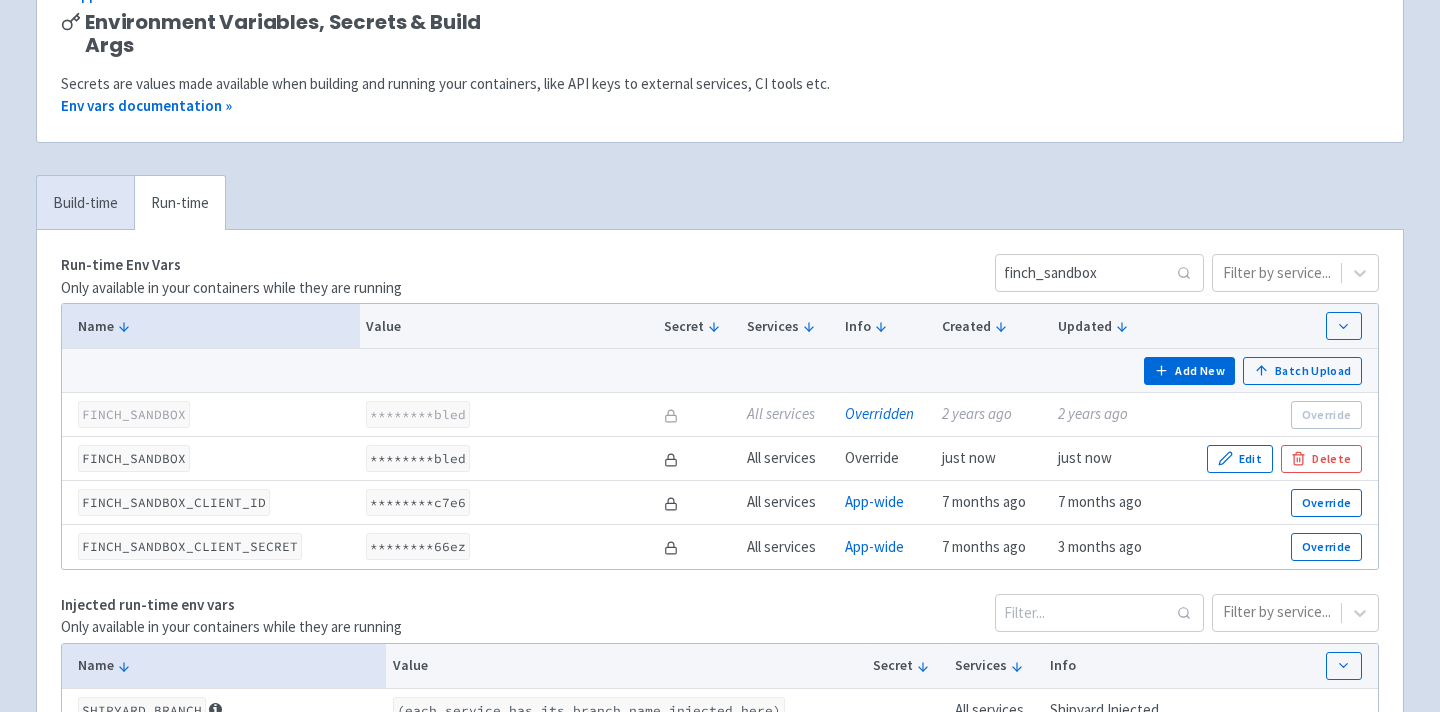 scroll, scrollTop: 0, scrollLeft: 0, axis: both 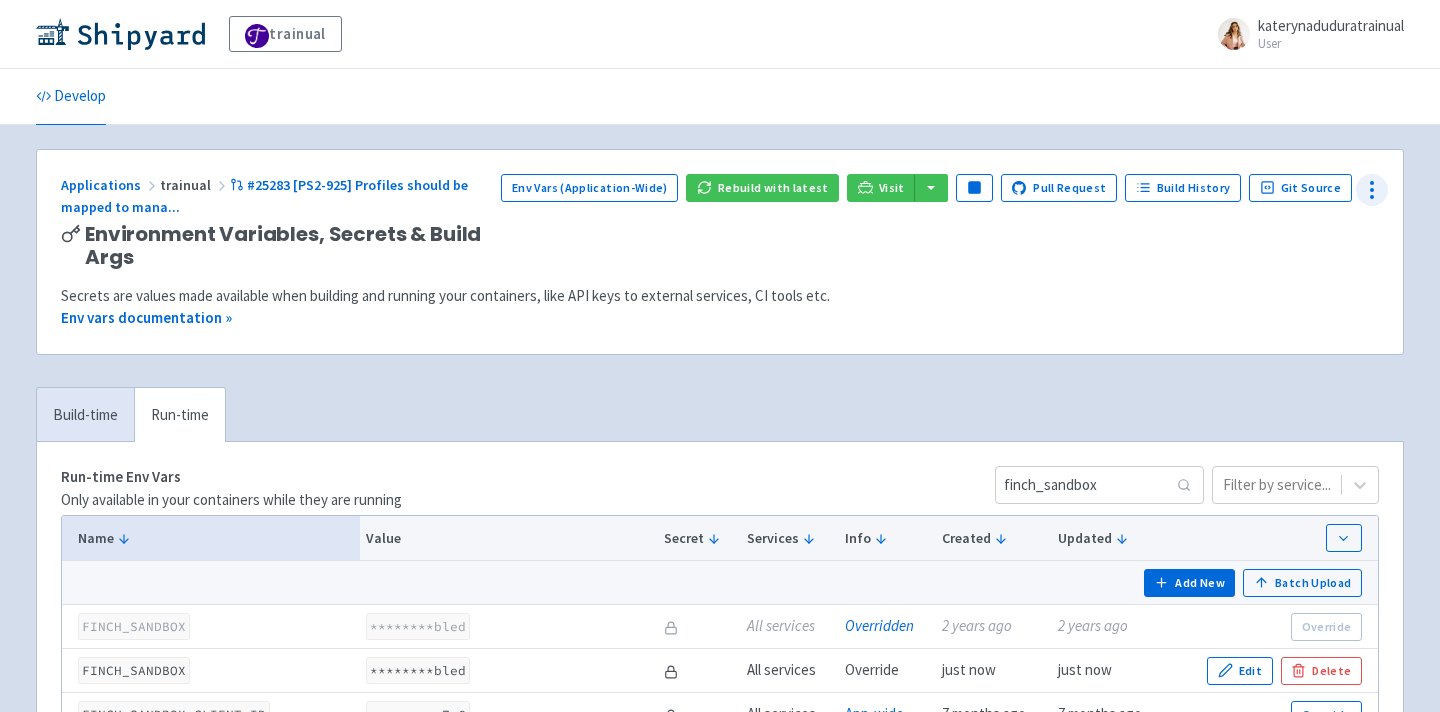 click 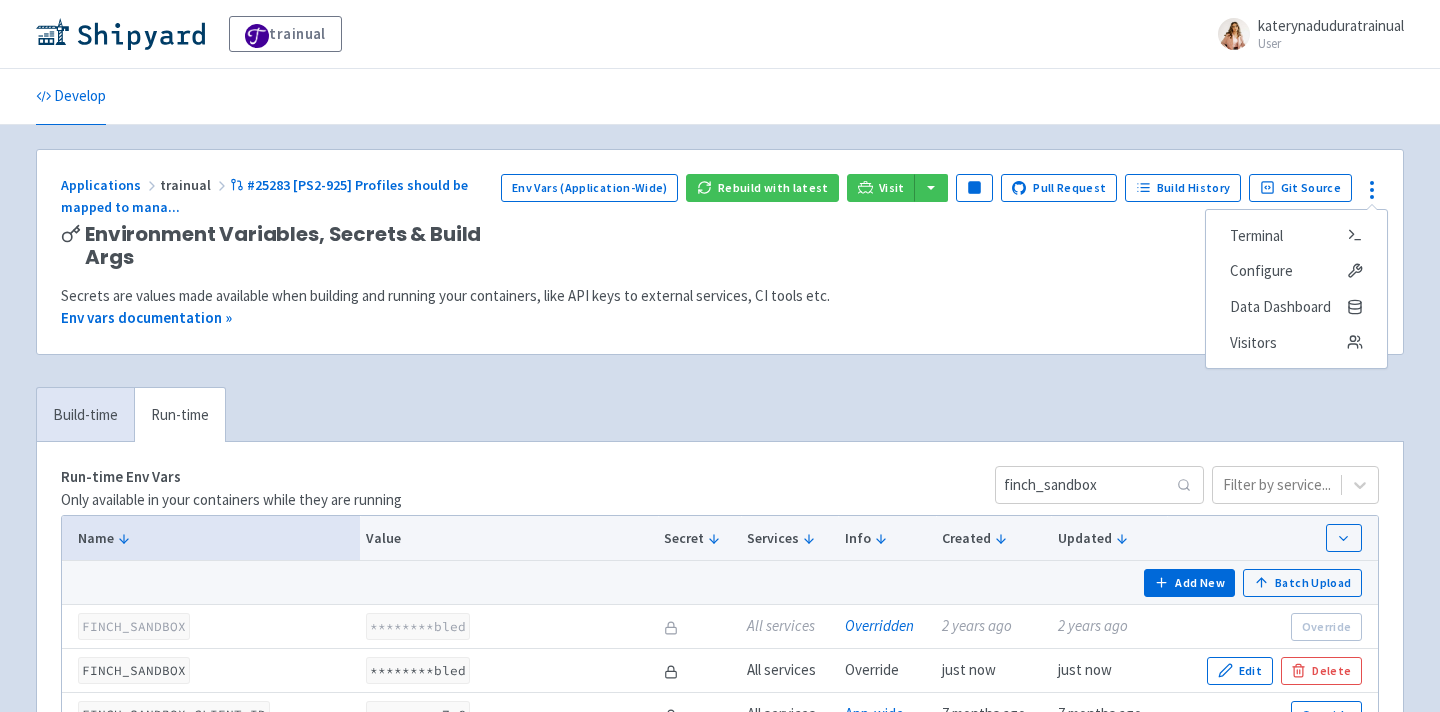 click on "trainual
katerynaduduratrainual
User
Profile
Sign out
Develop" at bounding box center [720, 987] 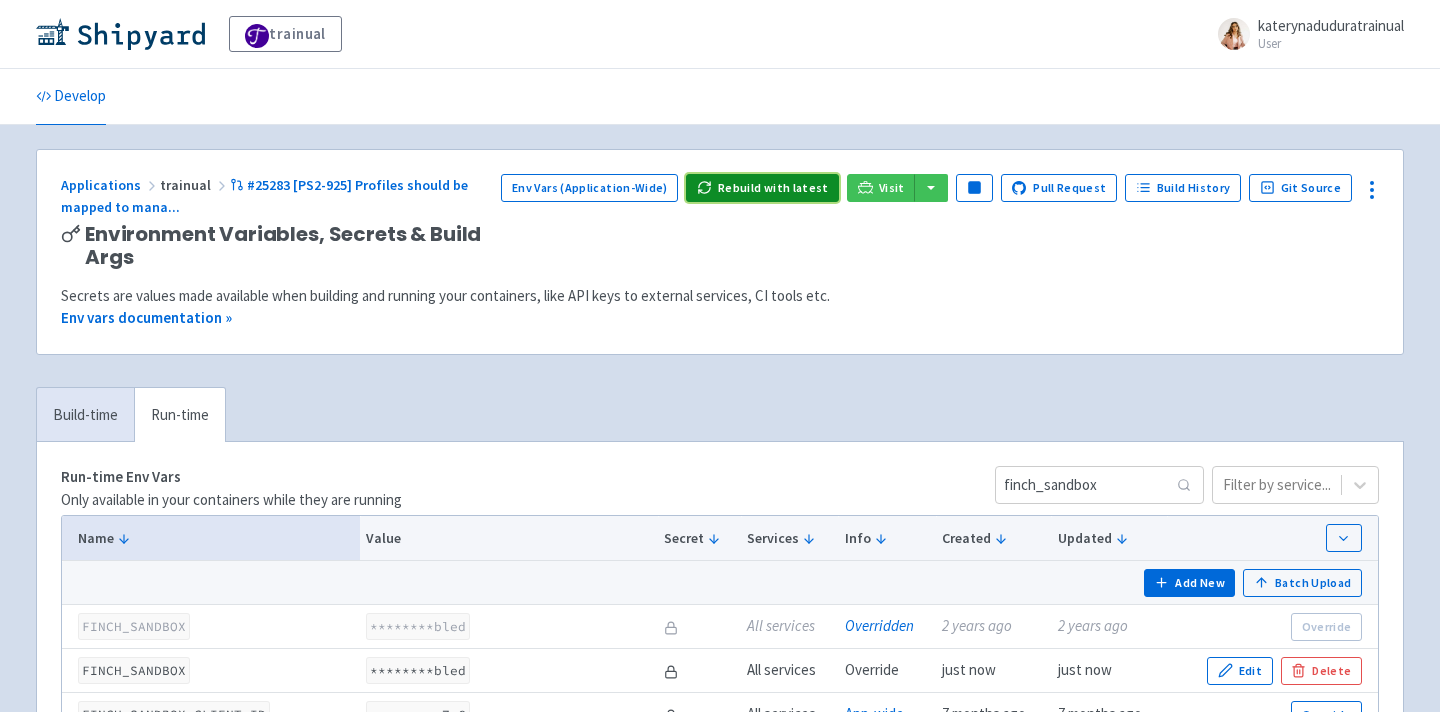 click on "Rebuild with latest" at bounding box center (762, 188) 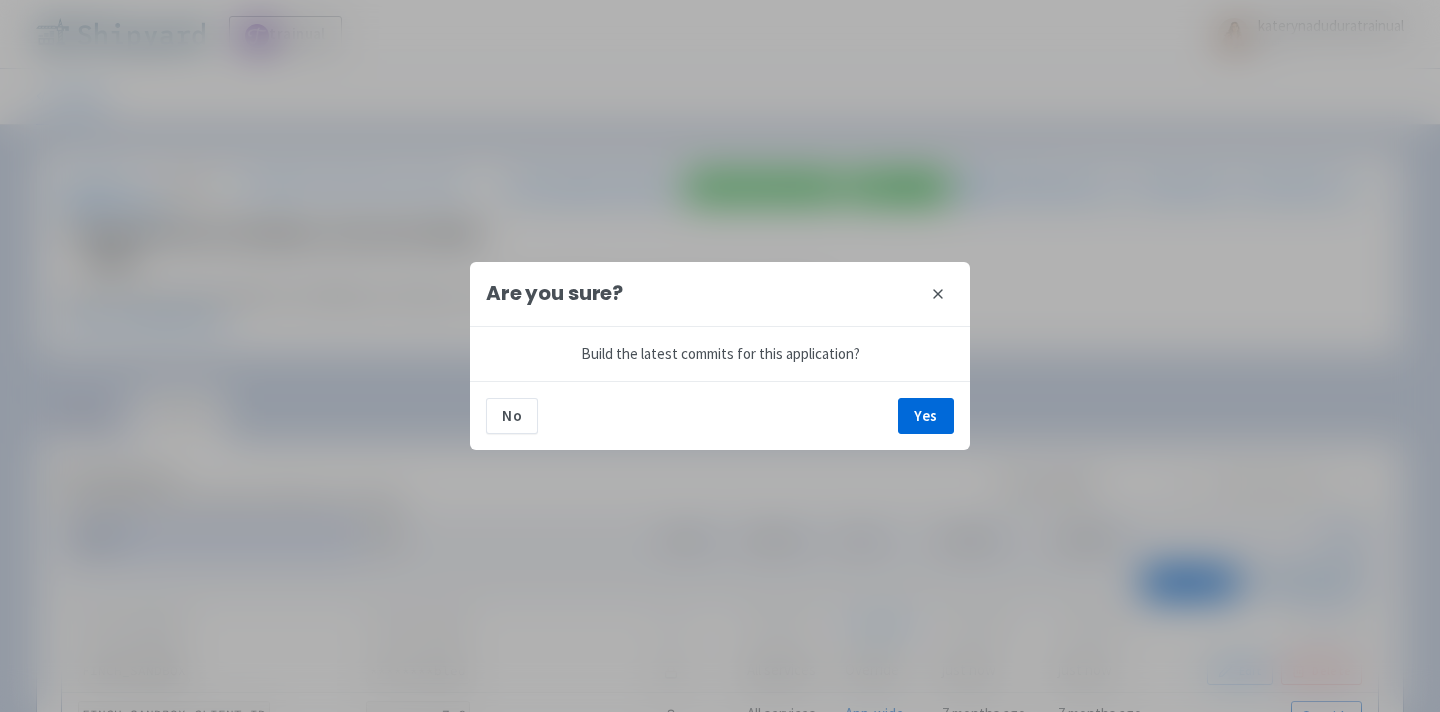 click on "No Yes" at bounding box center [720, 415] 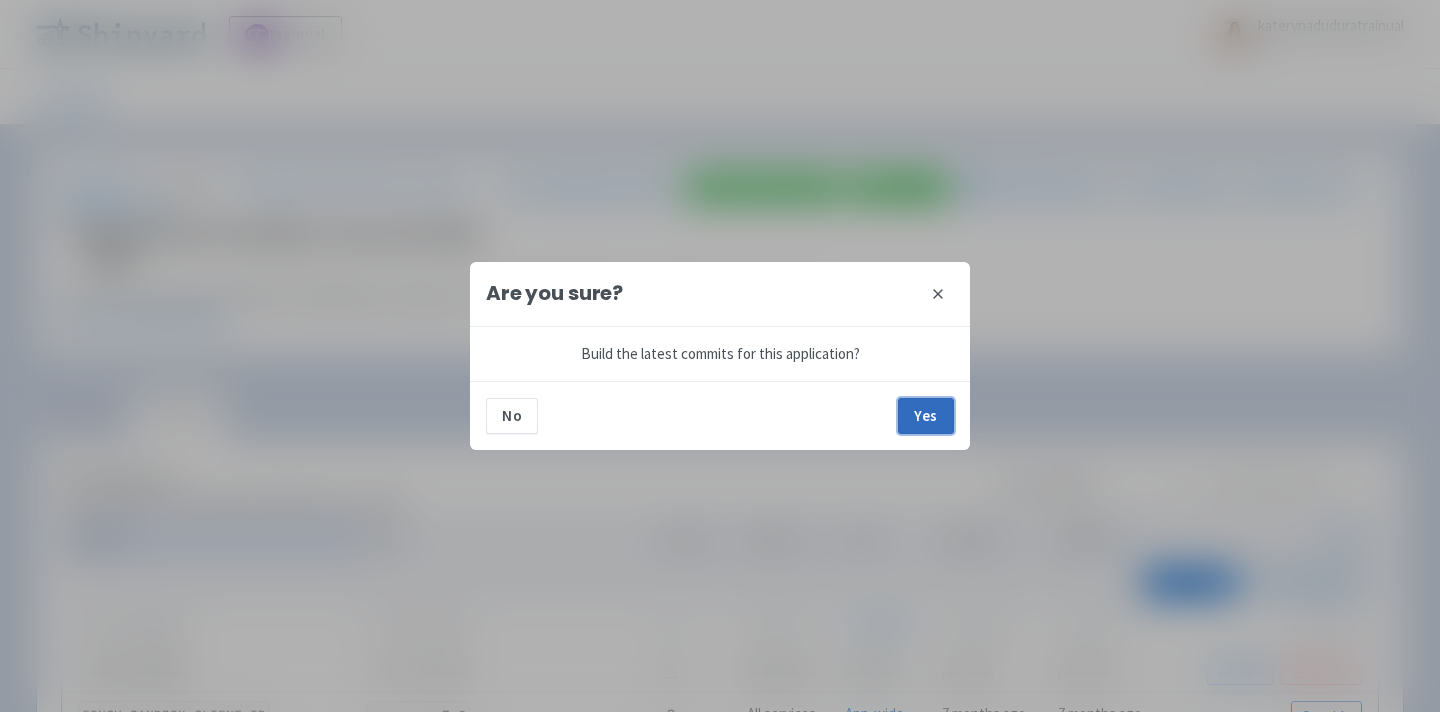 click on "Yes" at bounding box center (926, 416) 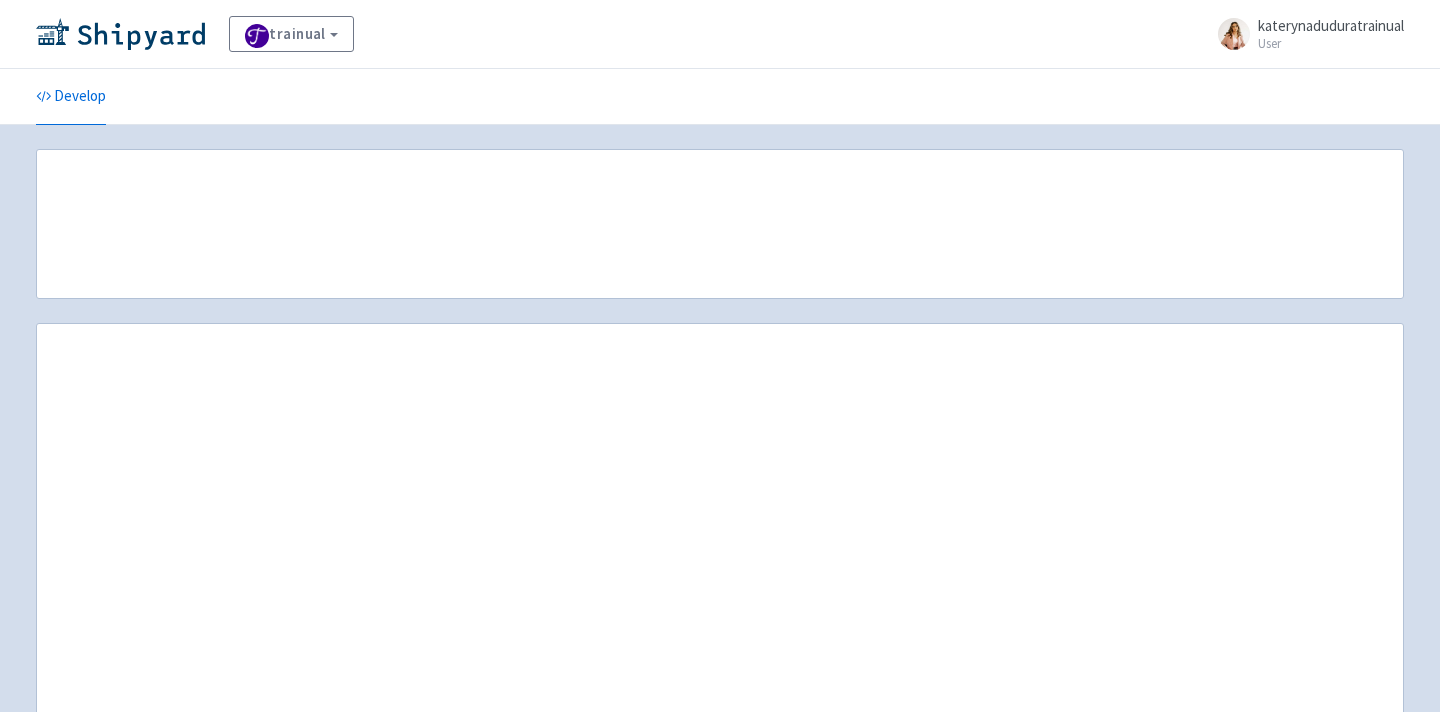 scroll, scrollTop: 0, scrollLeft: 0, axis: both 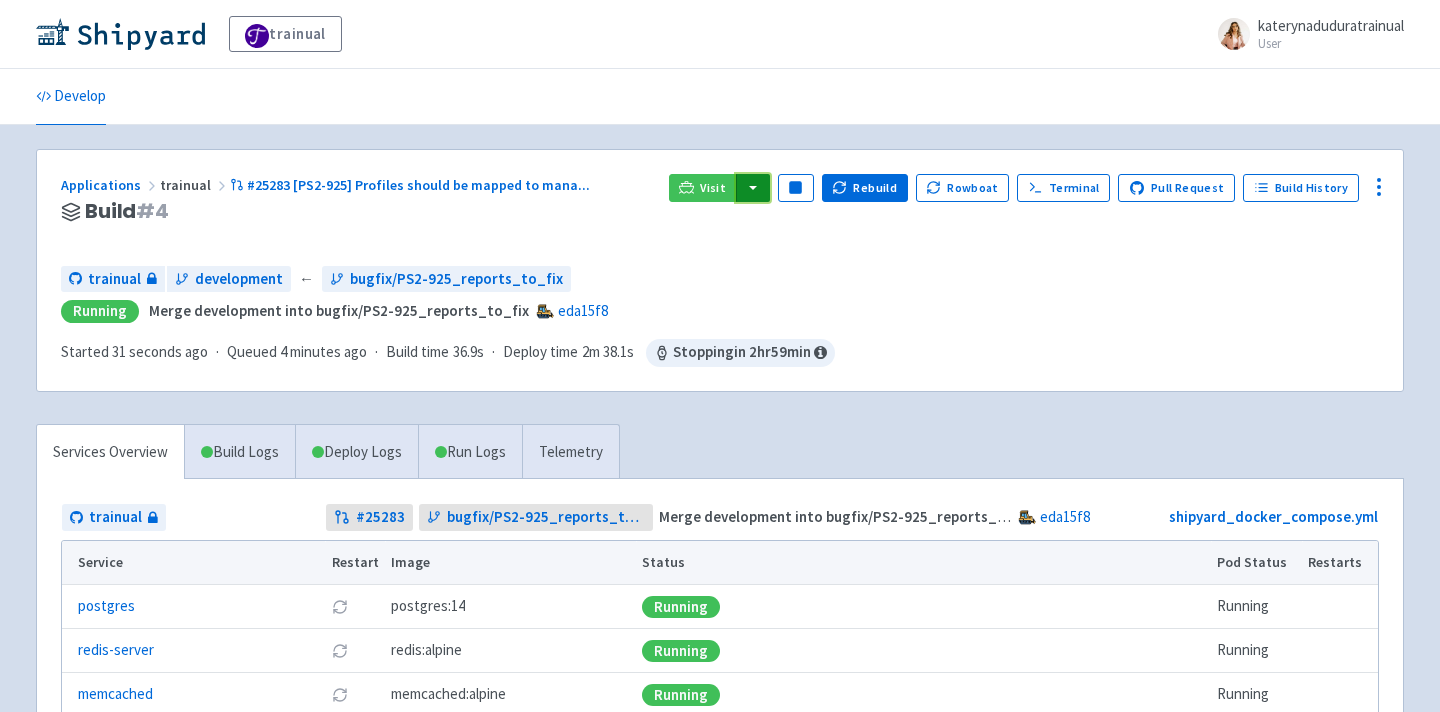 click at bounding box center [753, 188] 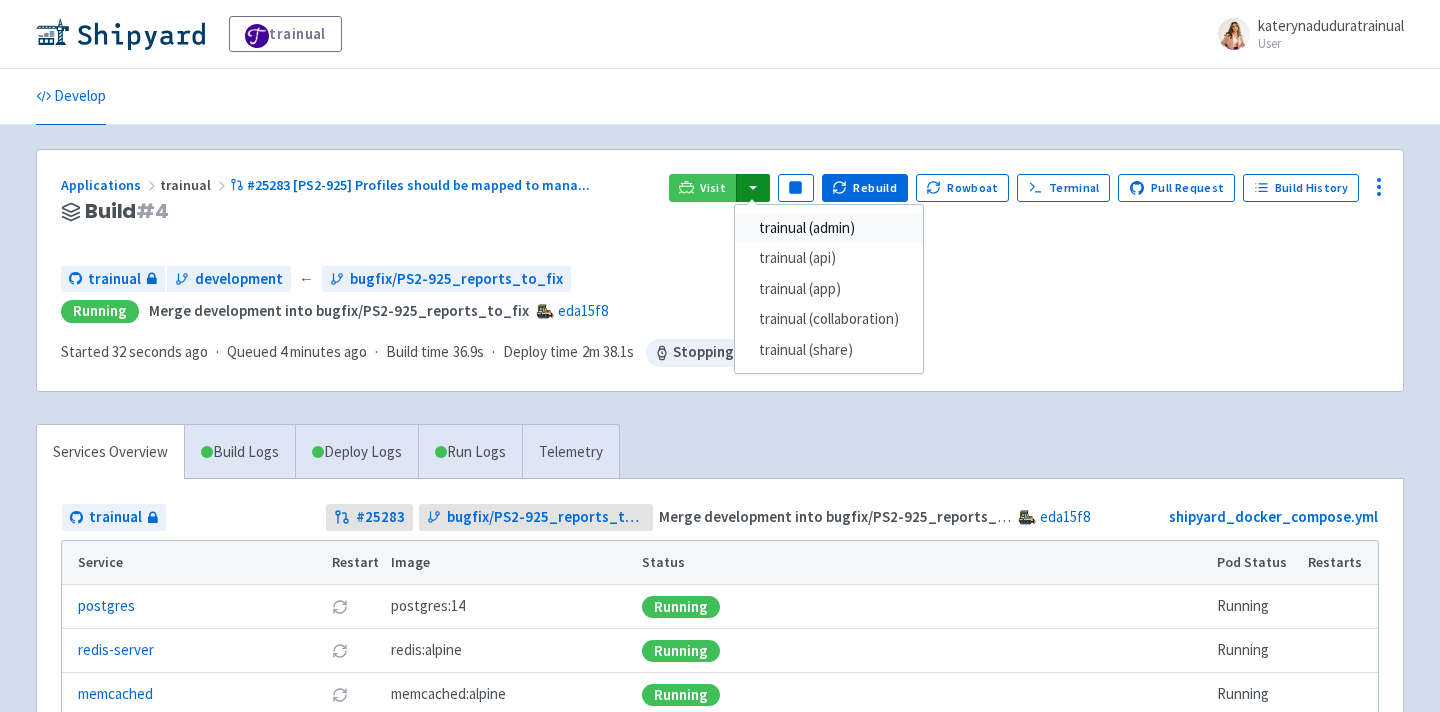 click on "trainual (admin)" at bounding box center (829, 228) 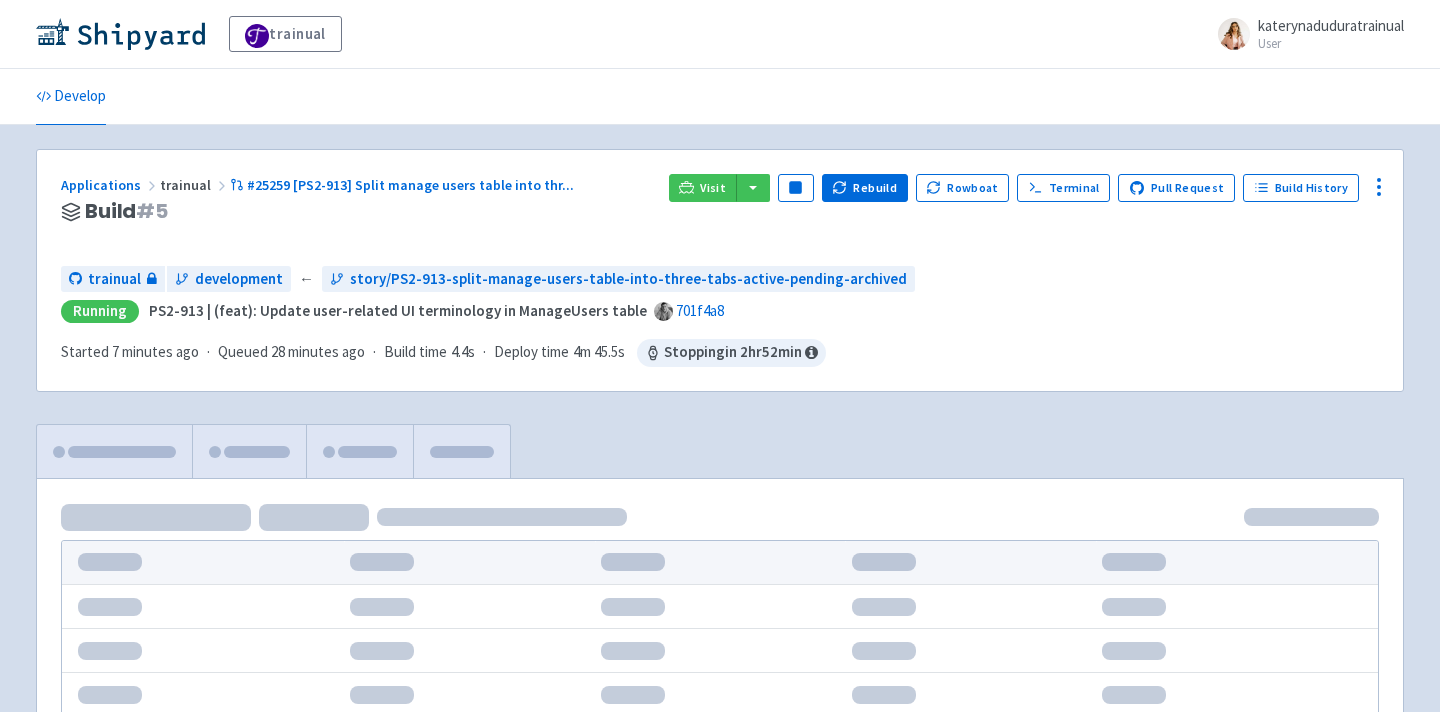 scroll, scrollTop: 0, scrollLeft: 0, axis: both 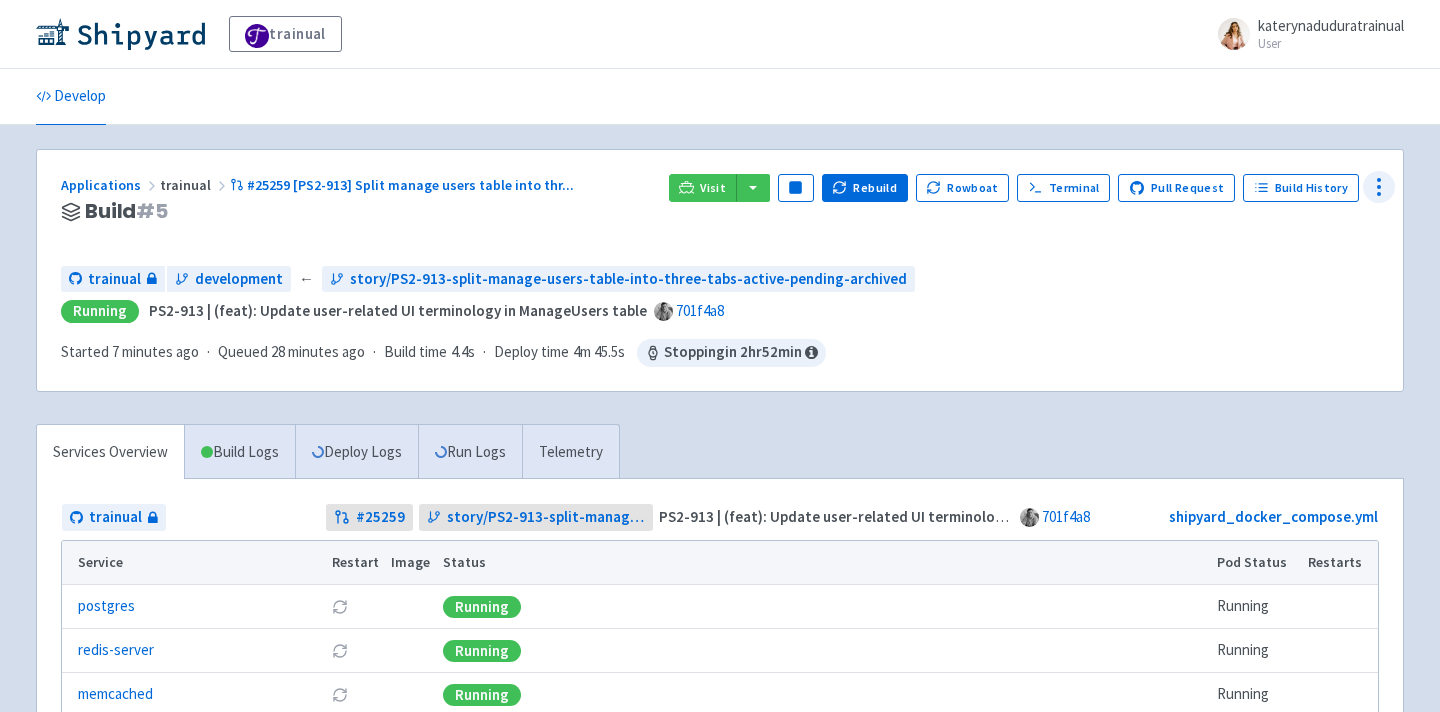 click 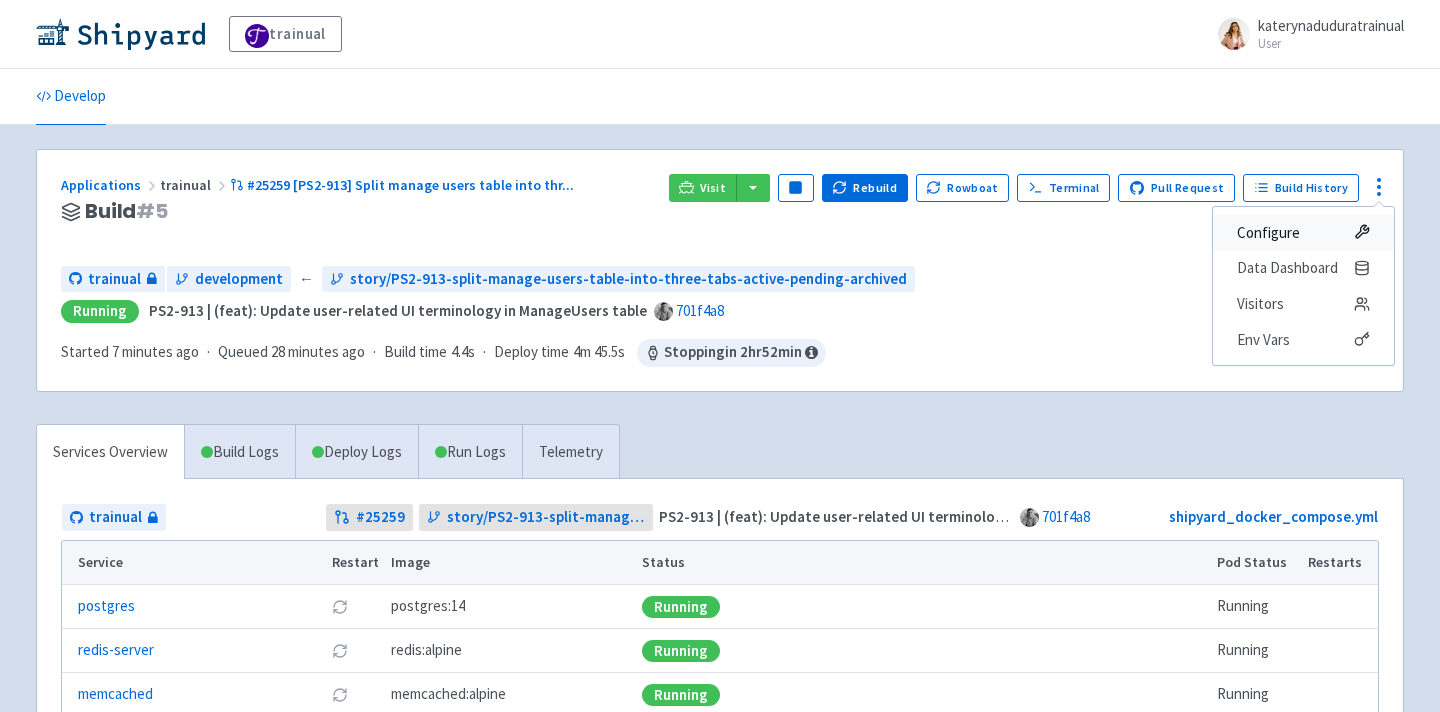click on "Configure" at bounding box center [1303, 233] 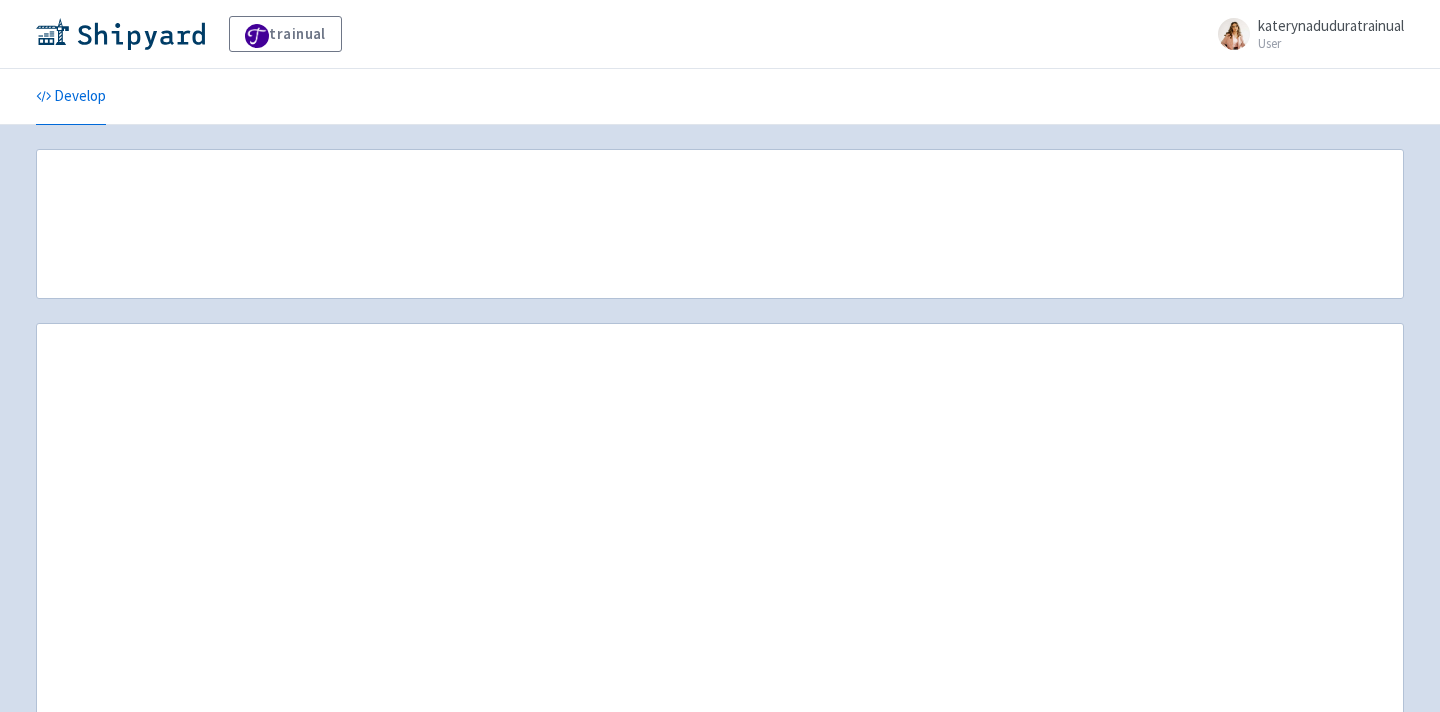 scroll, scrollTop: 0, scrollLeft: 0, axis: both 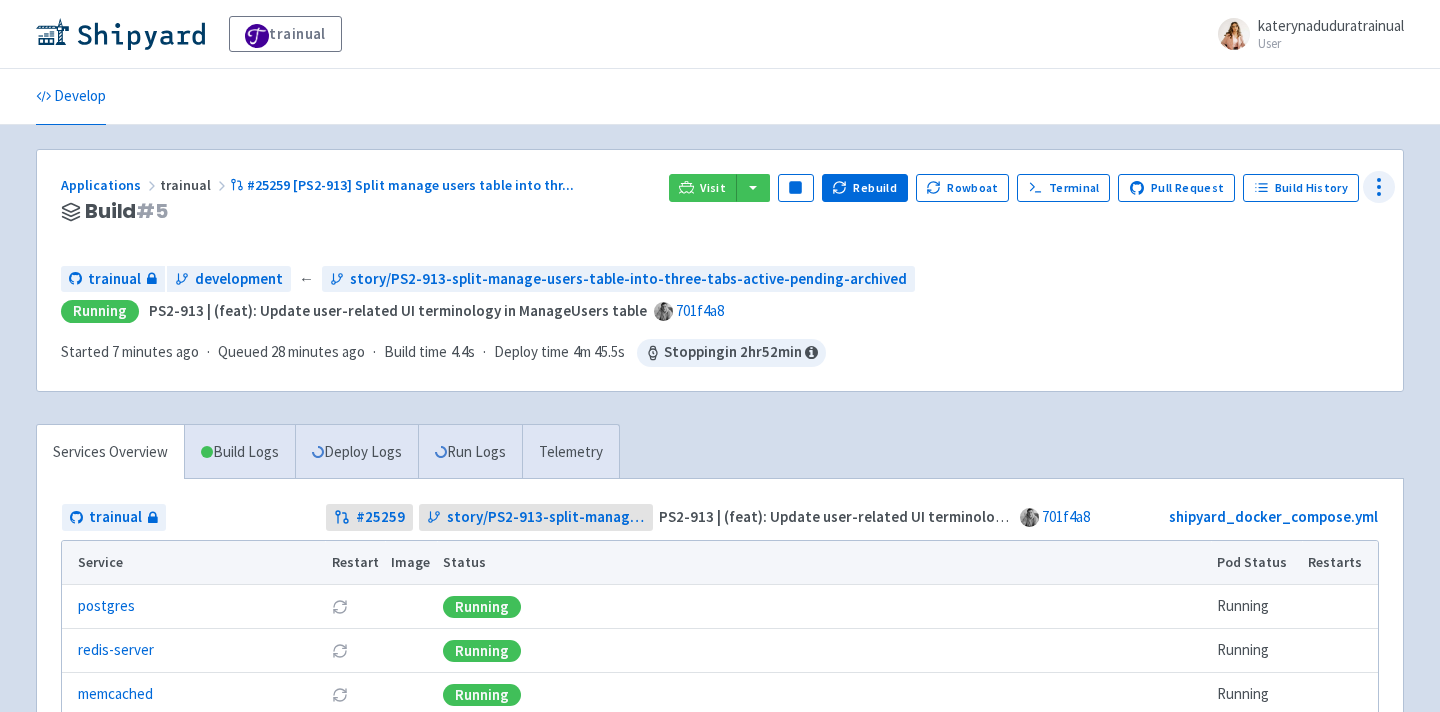 click 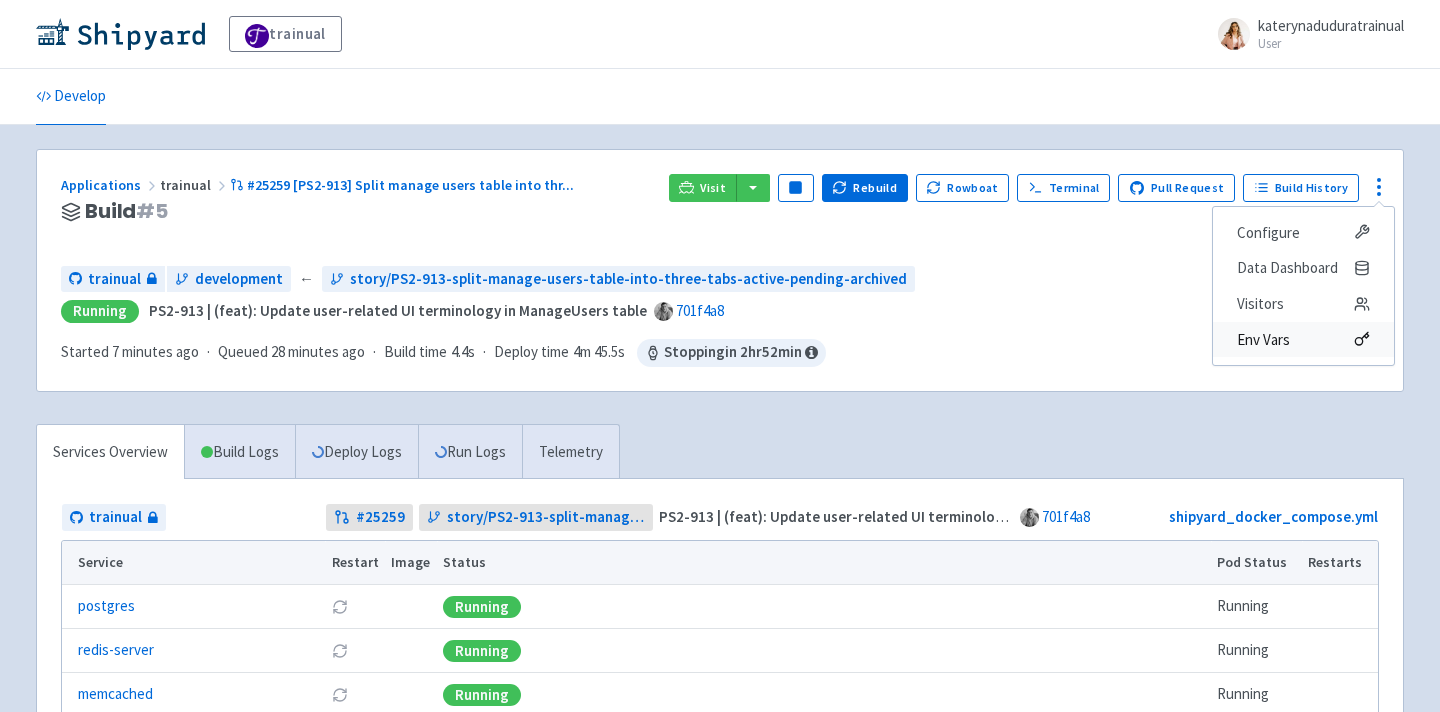 click on "Env Vars" at bounding box center (1303, 340) 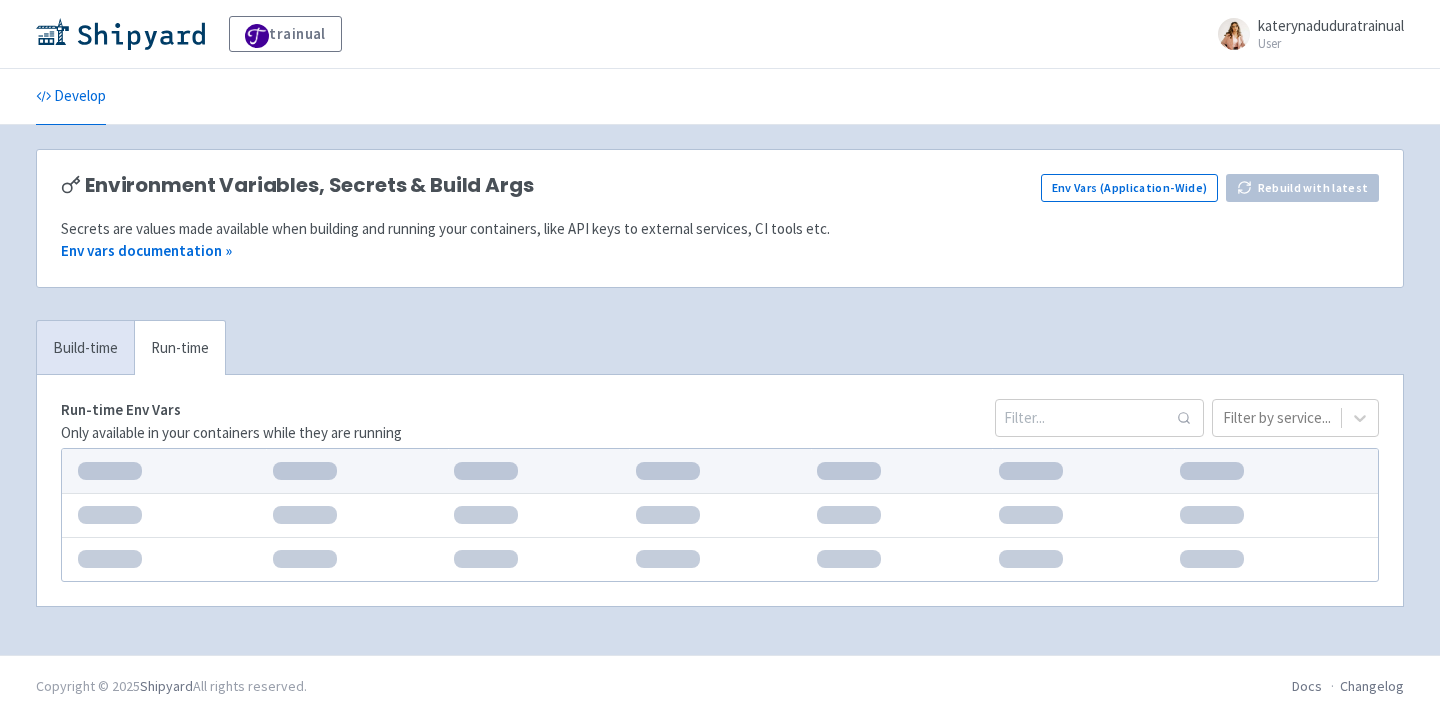 scroll, scrollTop: 0, scrollLeft: 0, axis: both 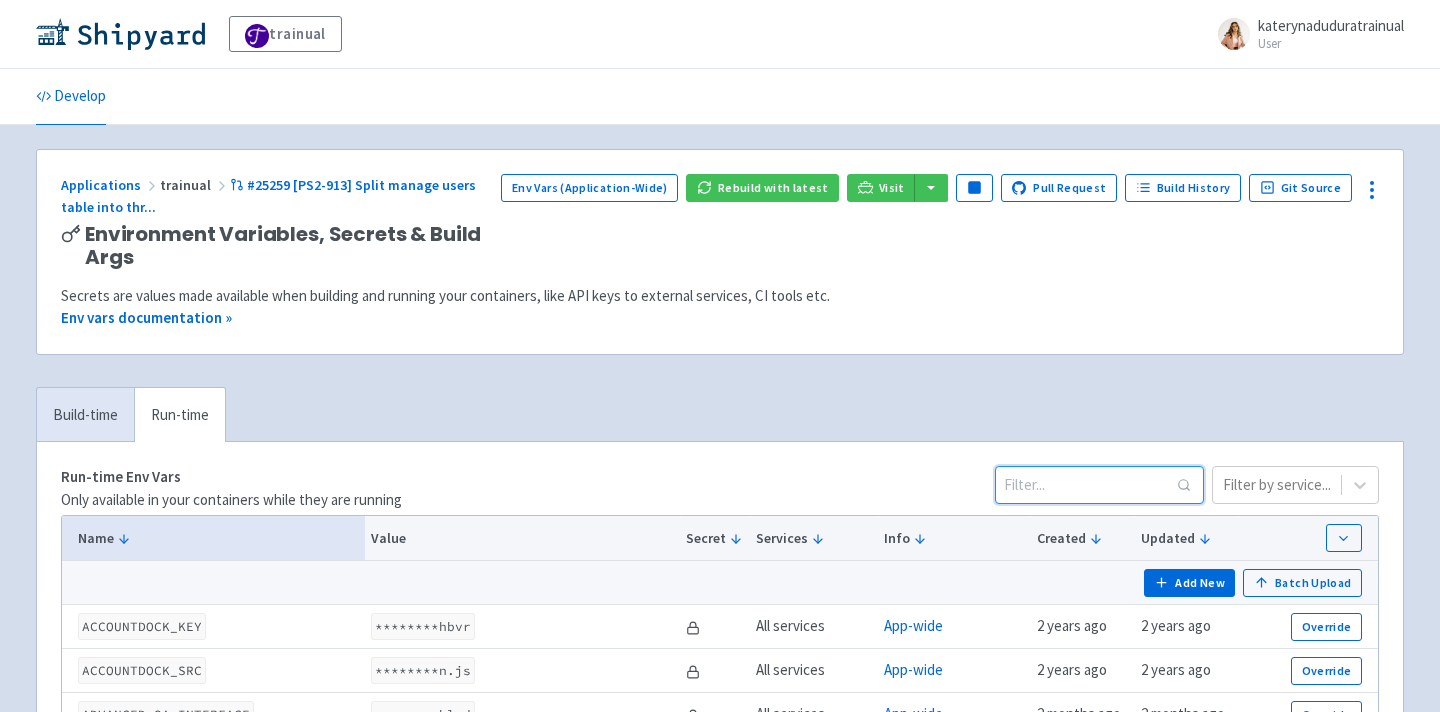 click at bounding box center (1099, 485) 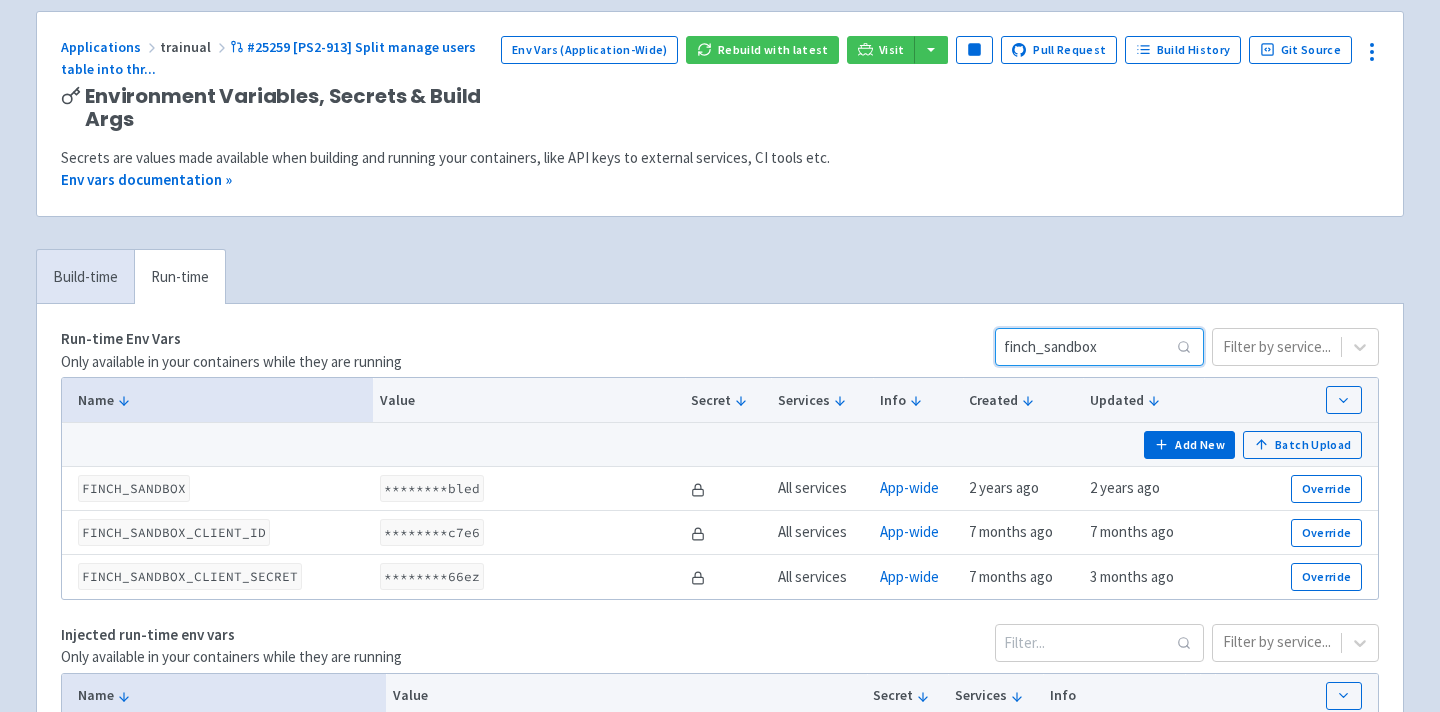 scroll, scrollTop: 156, scrollLeft: 0, axis: vertical 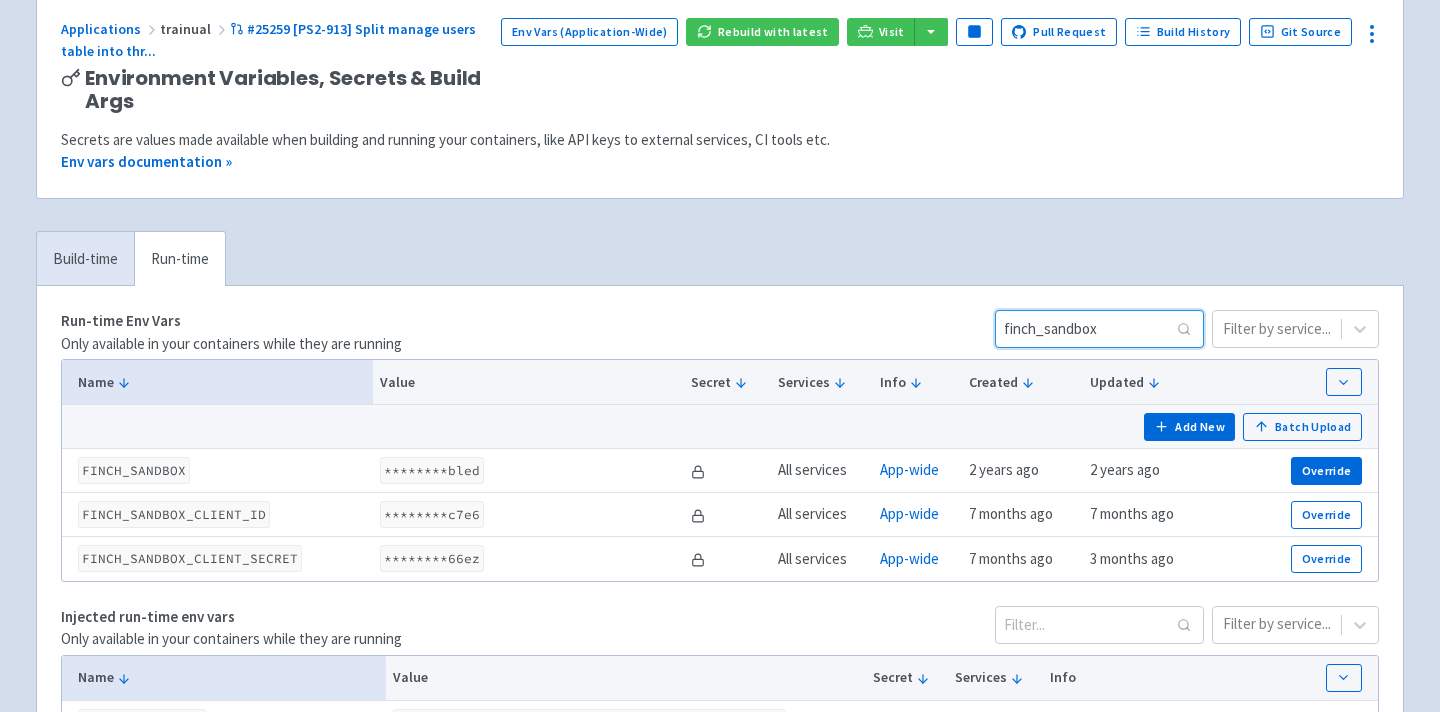 type on "finch_sandbox" 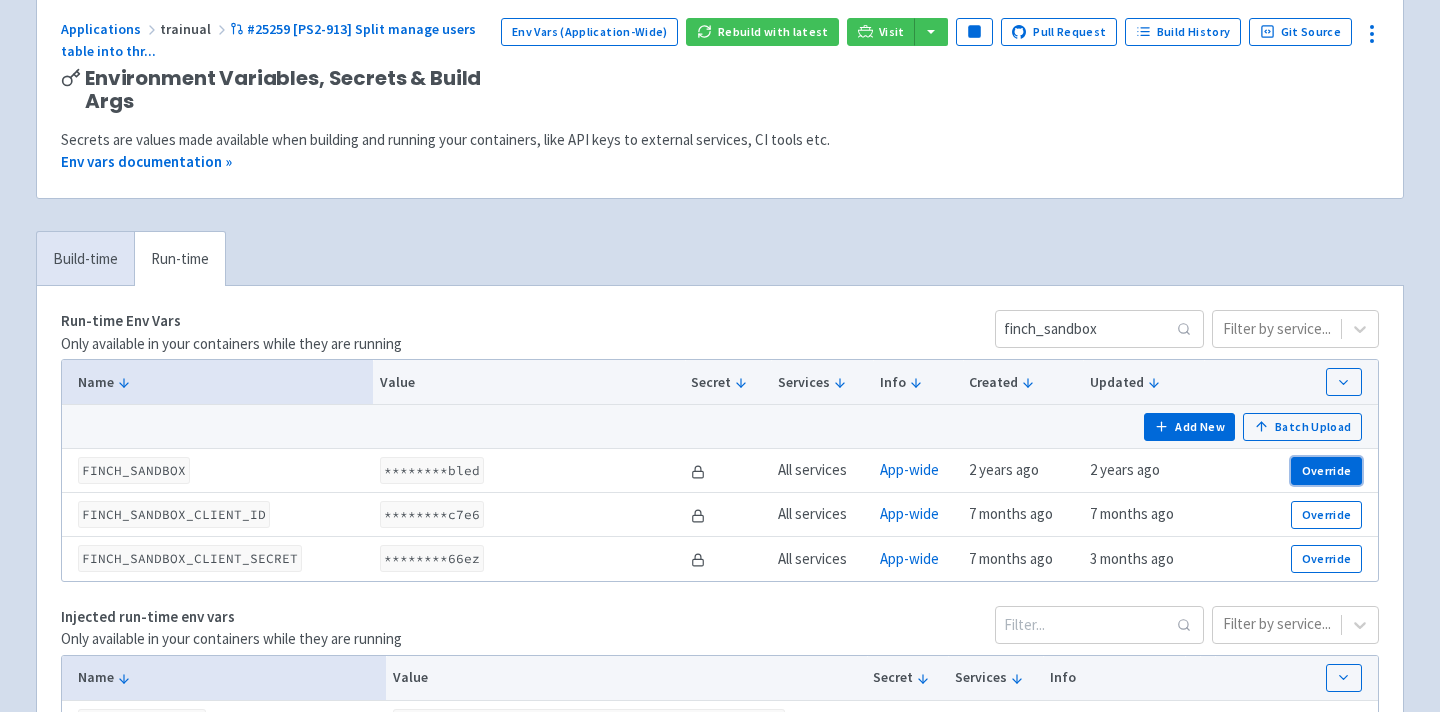 click on "Override" at bounding box center (1326, 471) 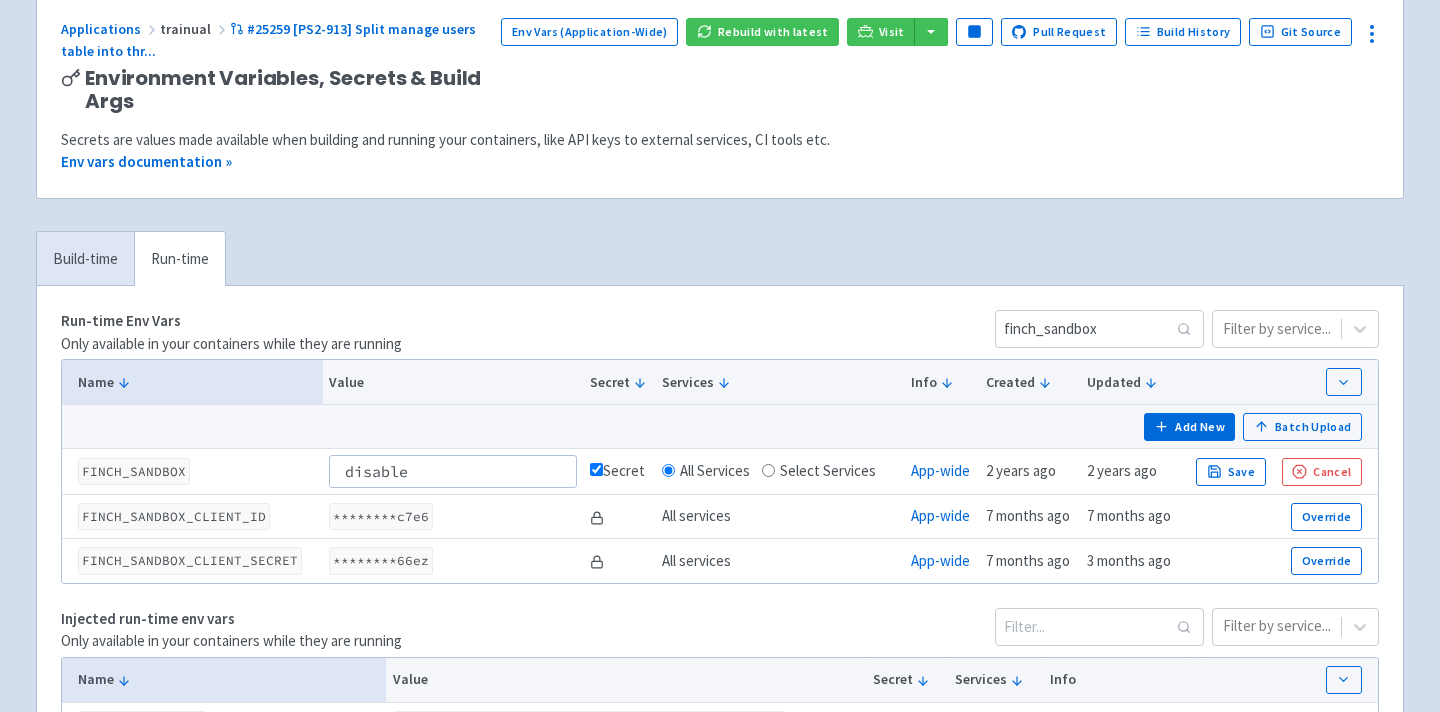 type on "disabled" 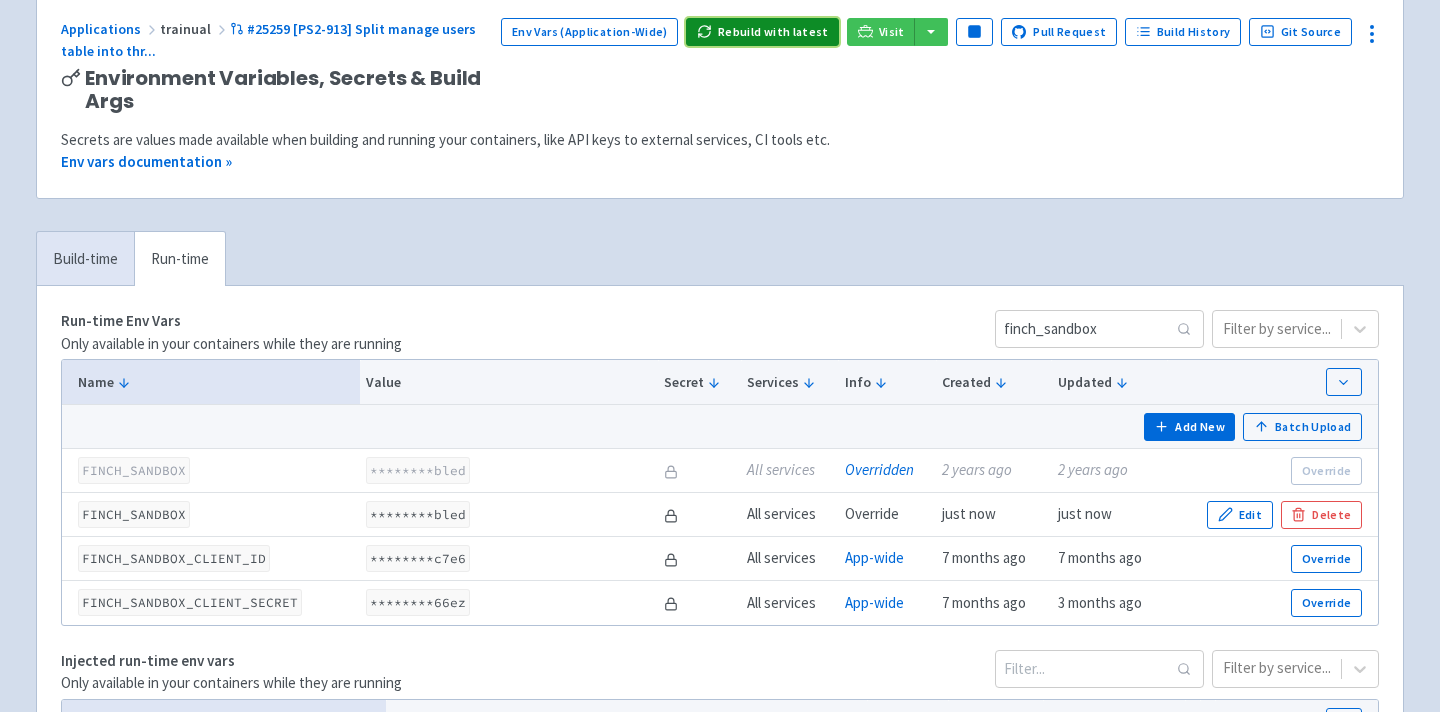 click on "Rebuild with latest" at bounding box center (762, 32) 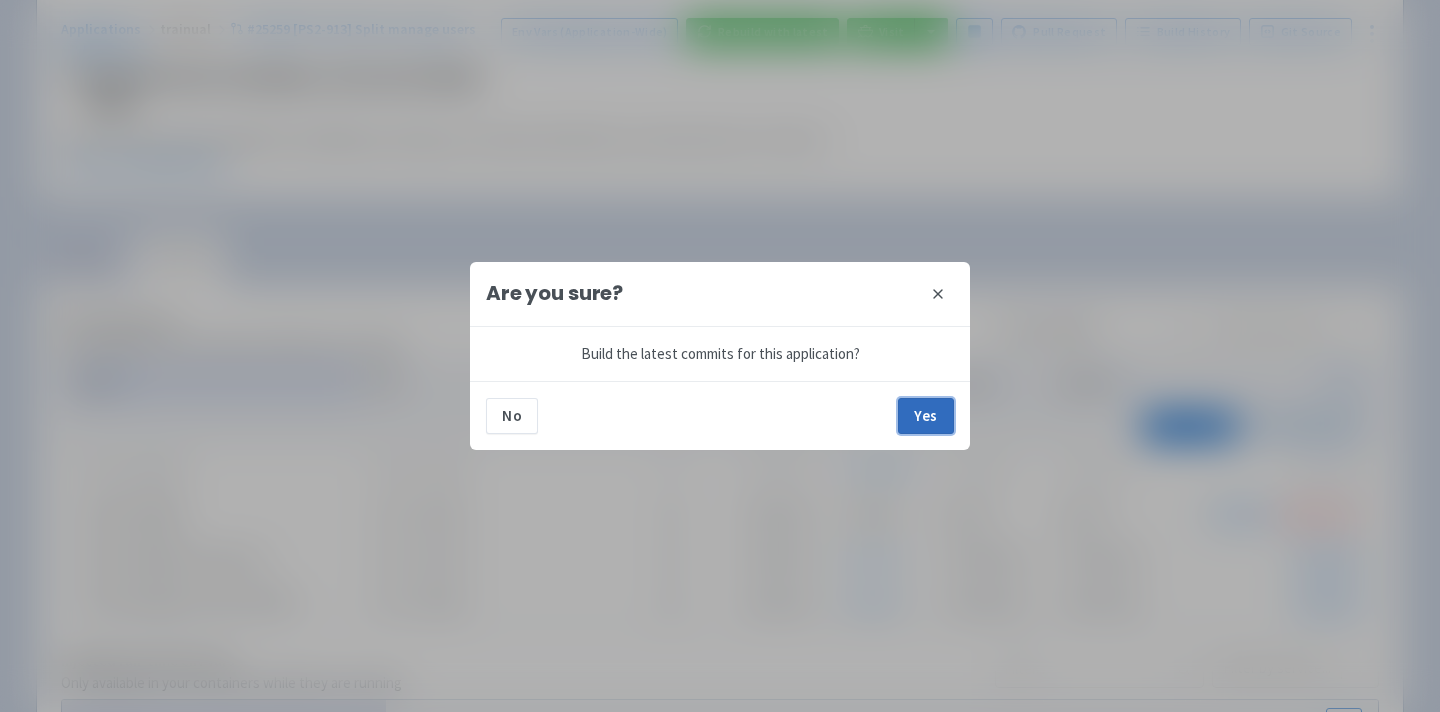 click on "Yes" at bounding box center [926, 416] 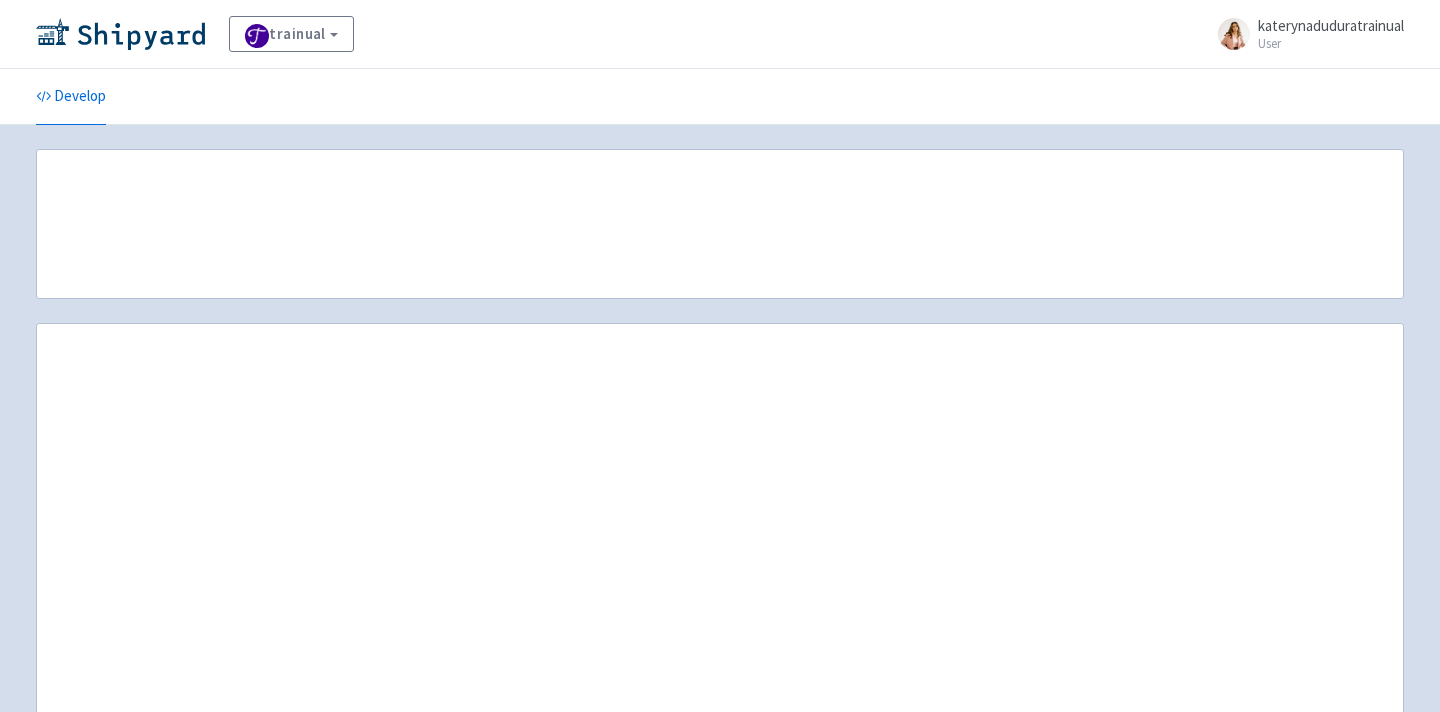 scroll, scrollTop: 0, scrollLeft: 0, axis: both 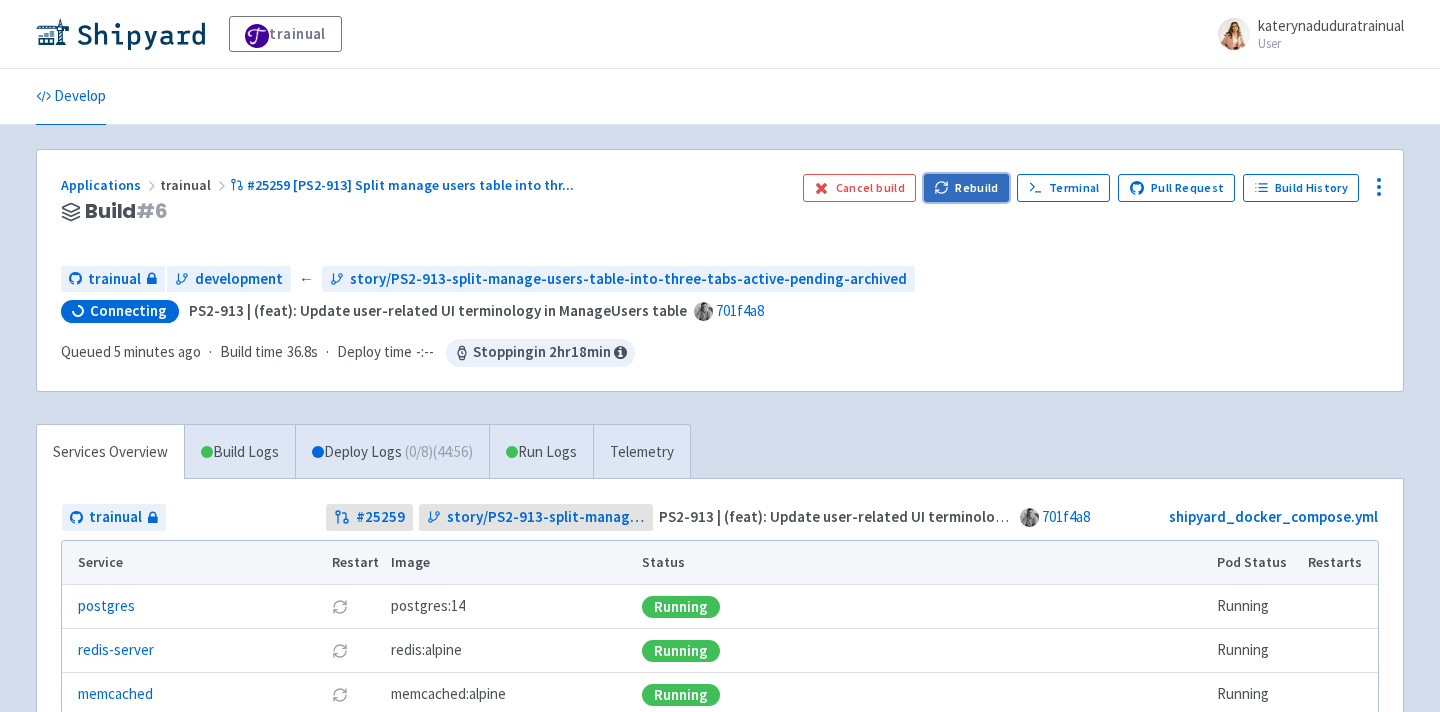 click on "Rebuild" at bounding box center [967, 188] 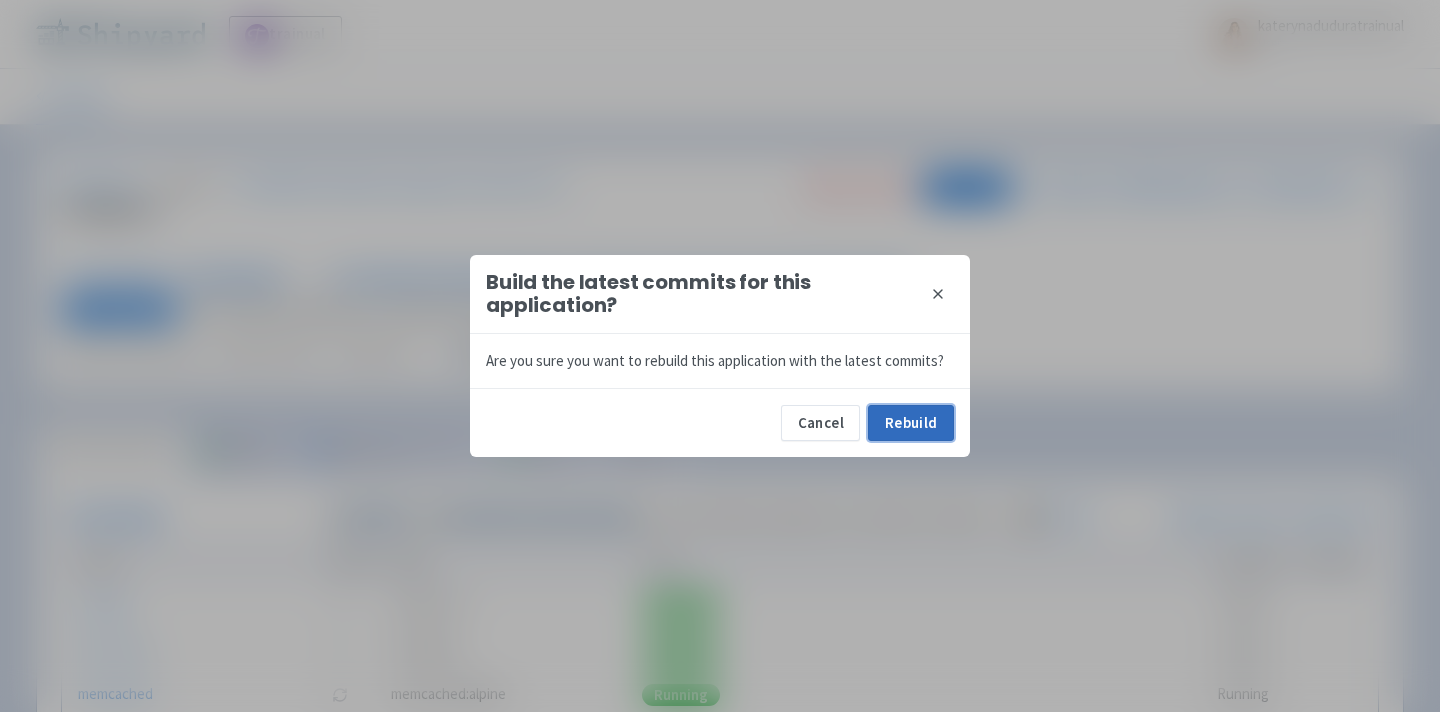 click on "Rebuild" at bounding box center [911, 423] 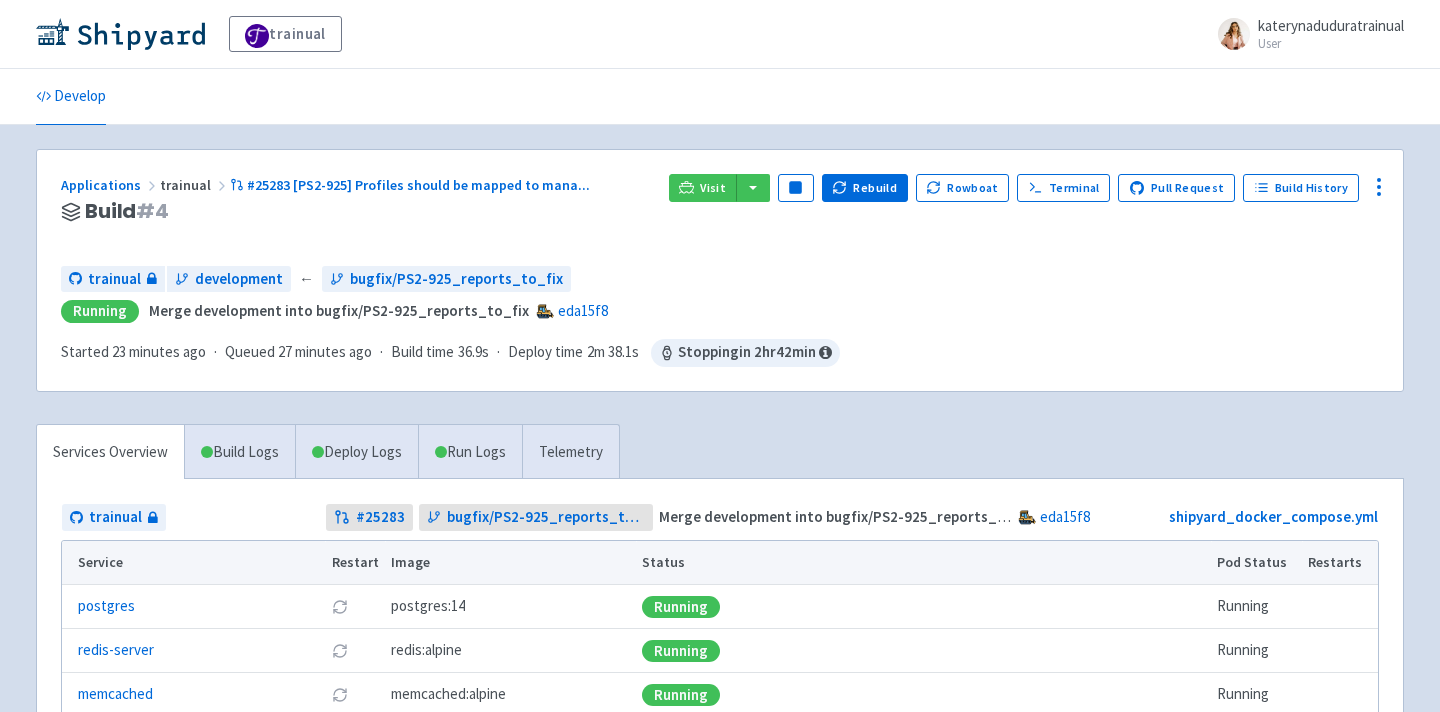 scroll, scrollTop: 0, scrollLeft: 0, axis: both 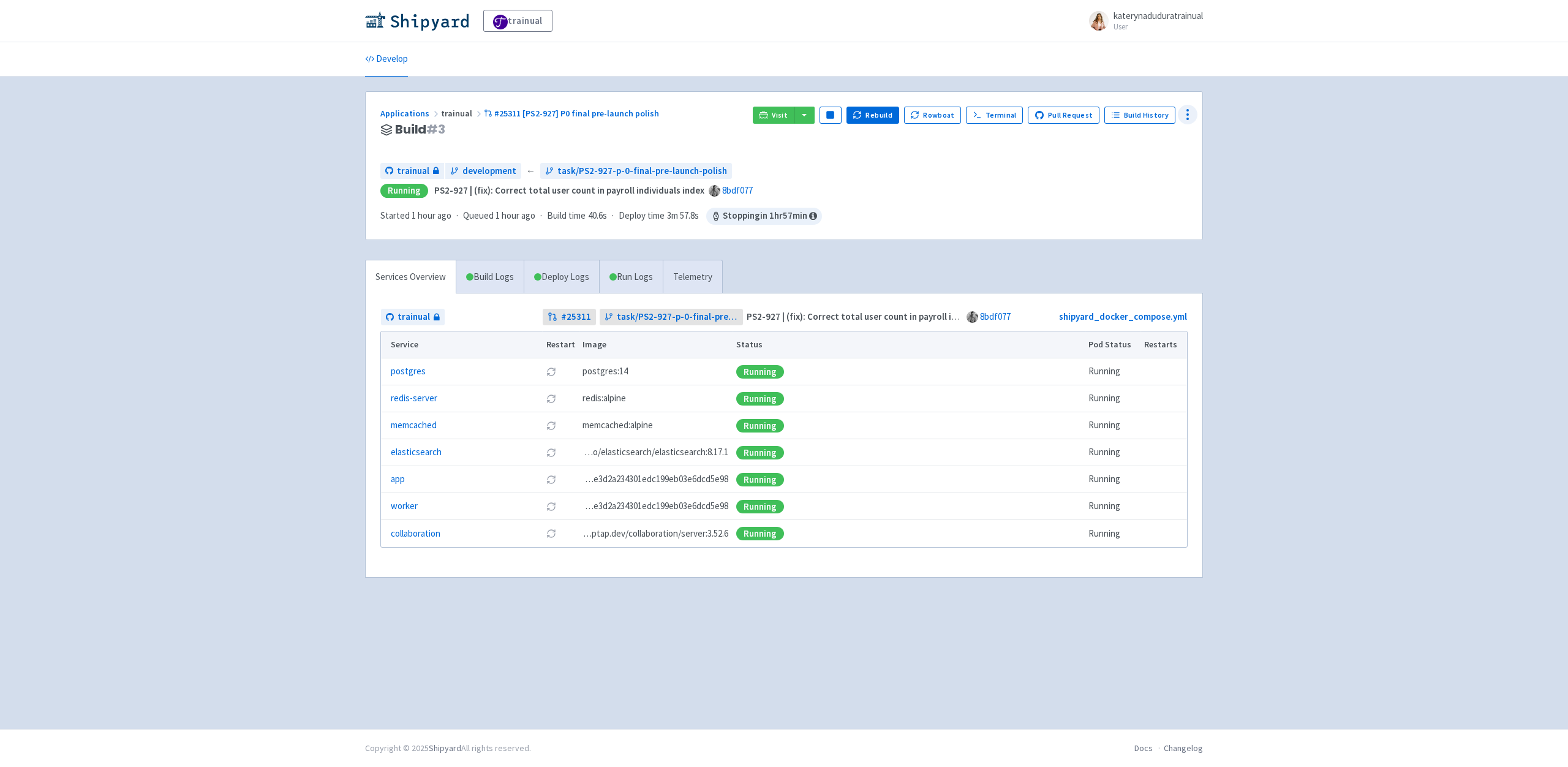 click 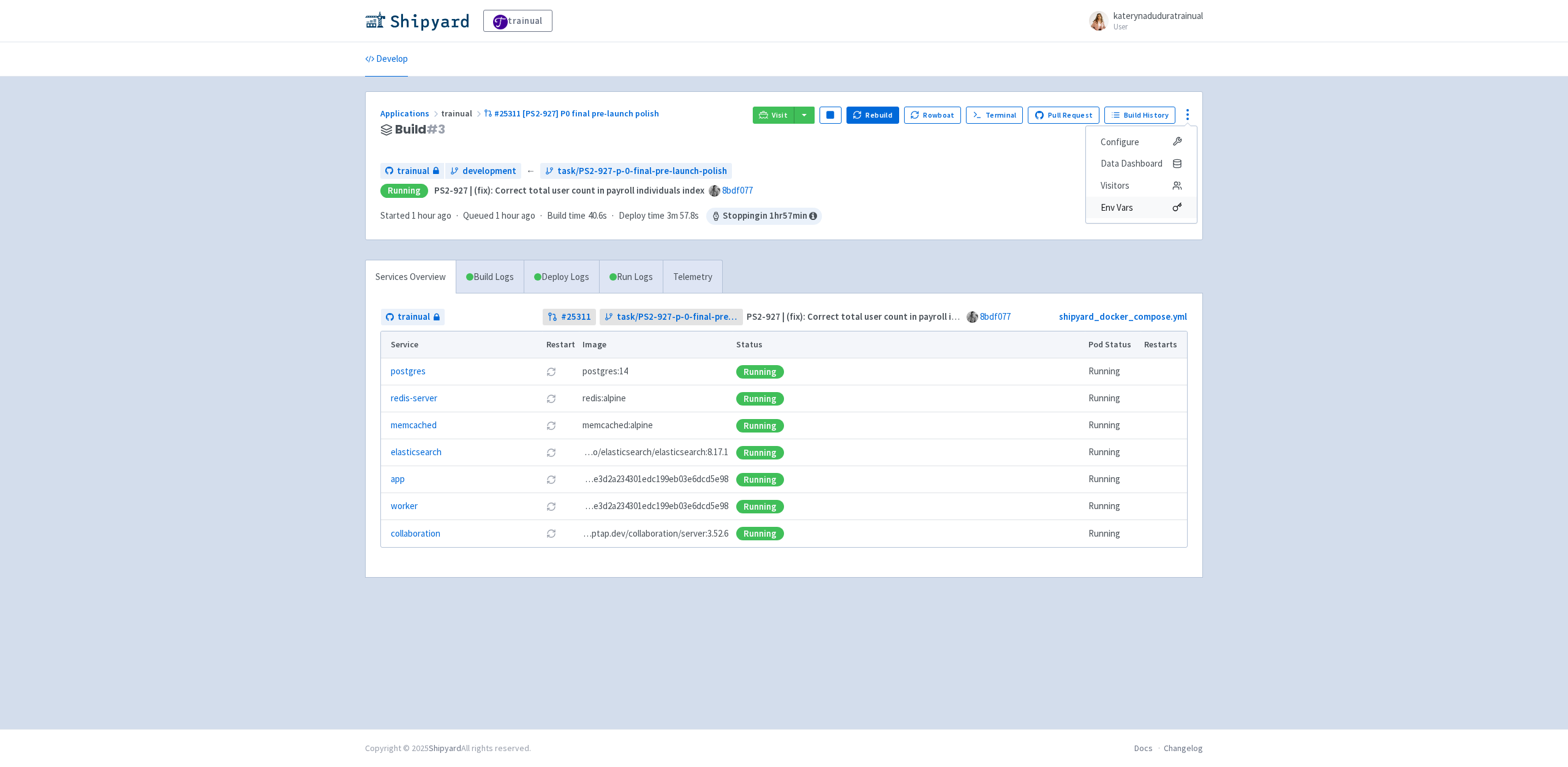 click on "Env Vars" at bounding box center (1117, 208) 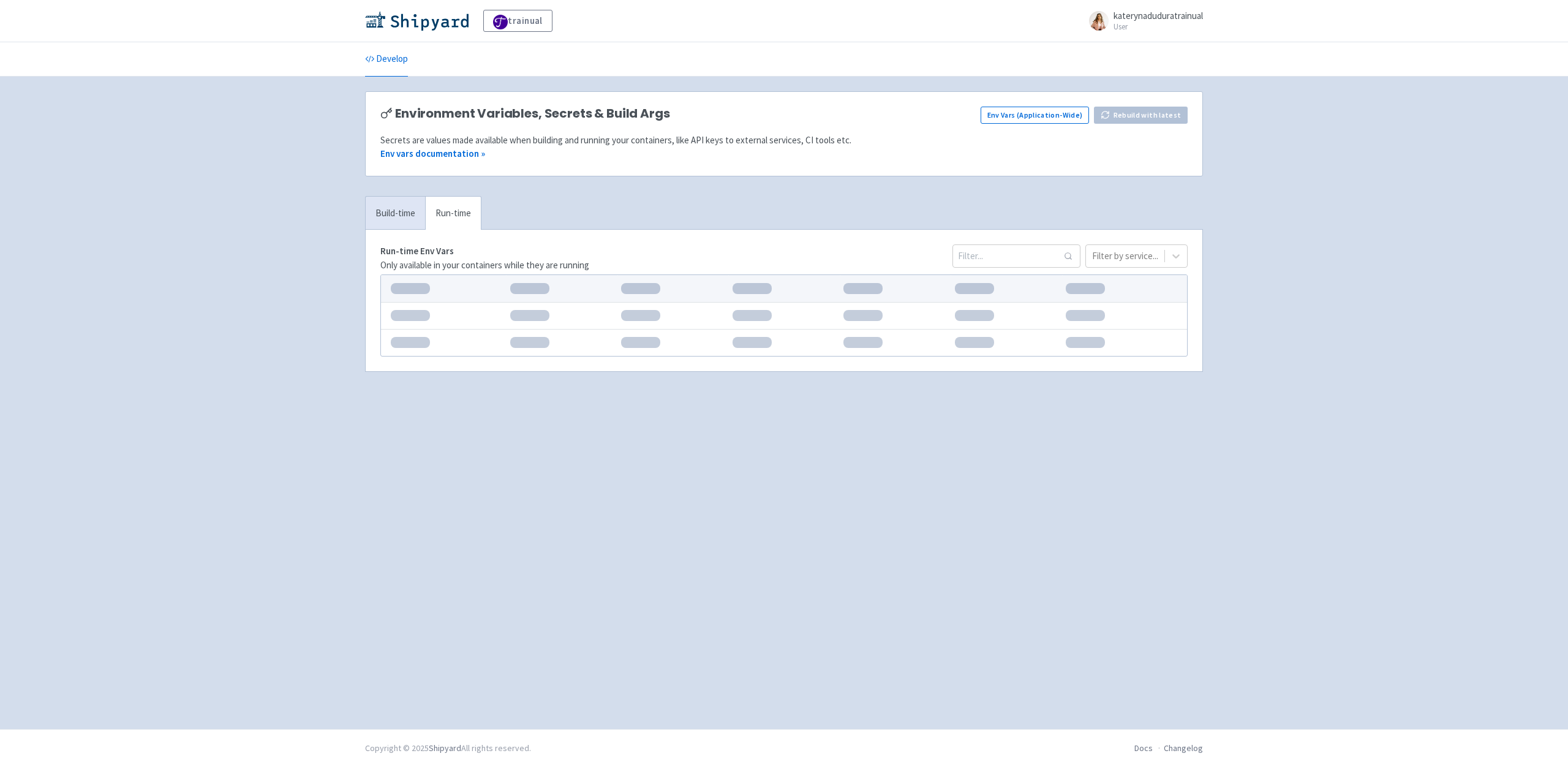 scroll, scrollTop: 0, scrollLeft: 0, axis: both 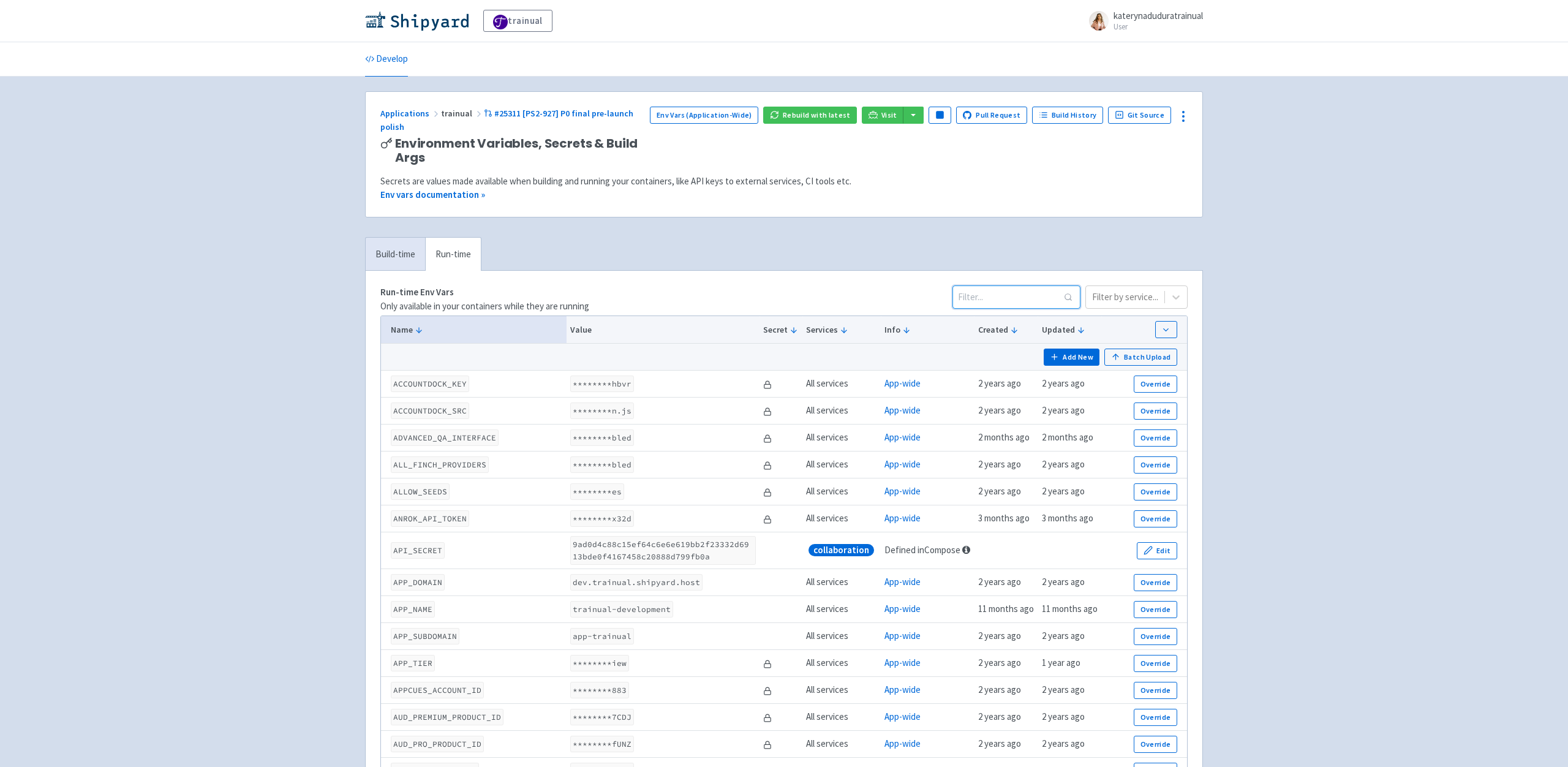 click at bounding box center (1016, 297) 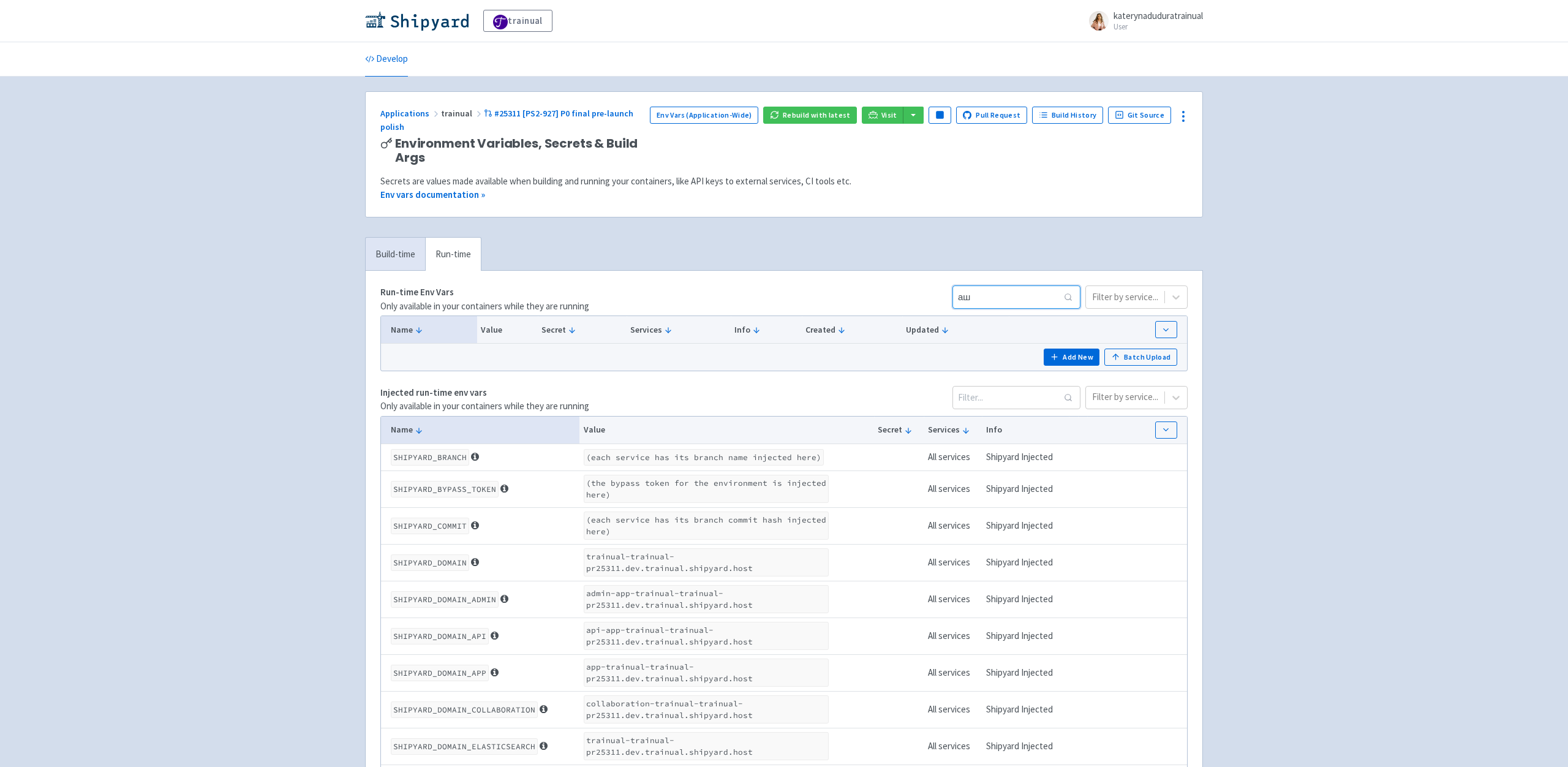 type on "а" 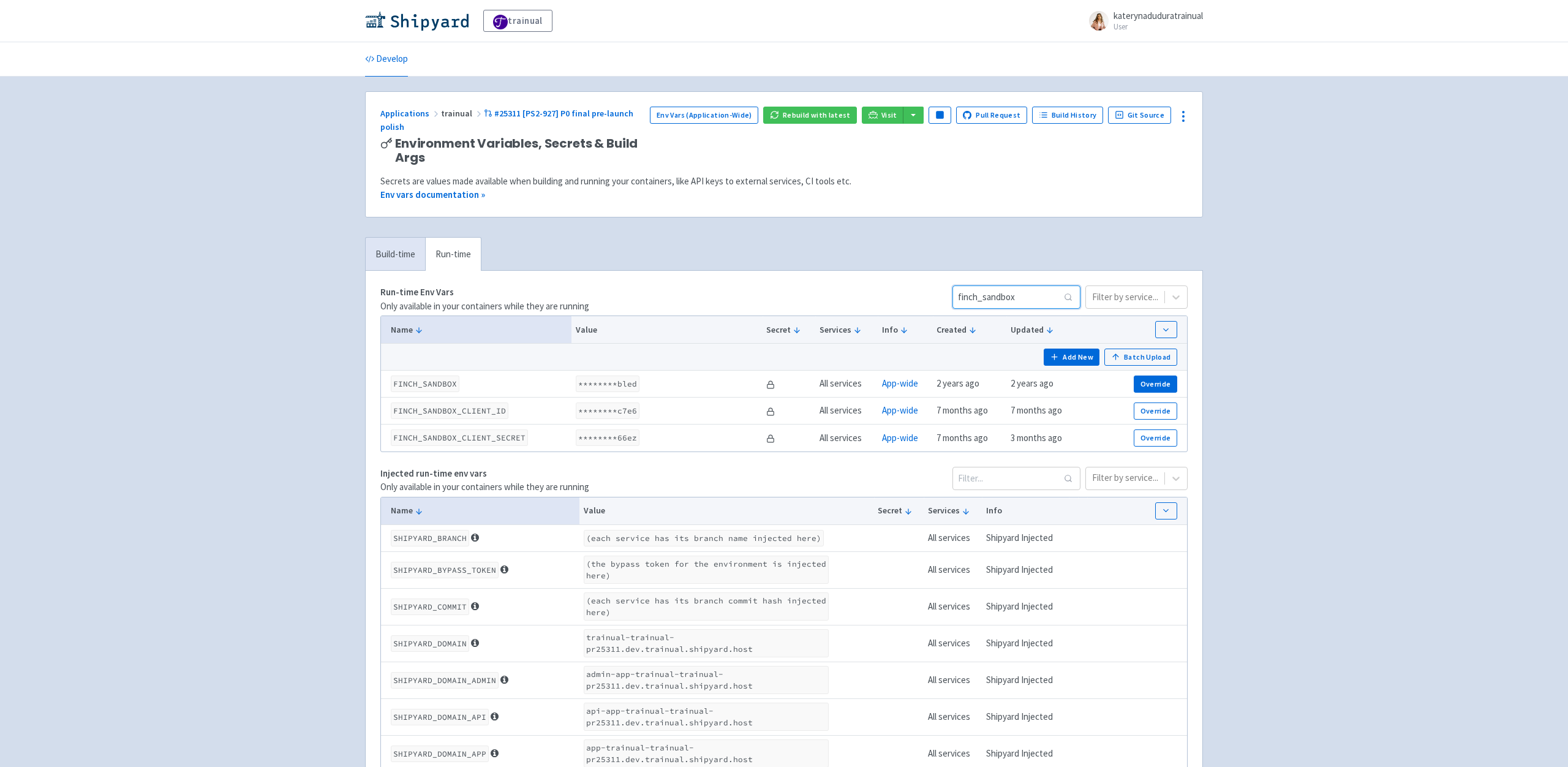 type on "finch_sandbox" 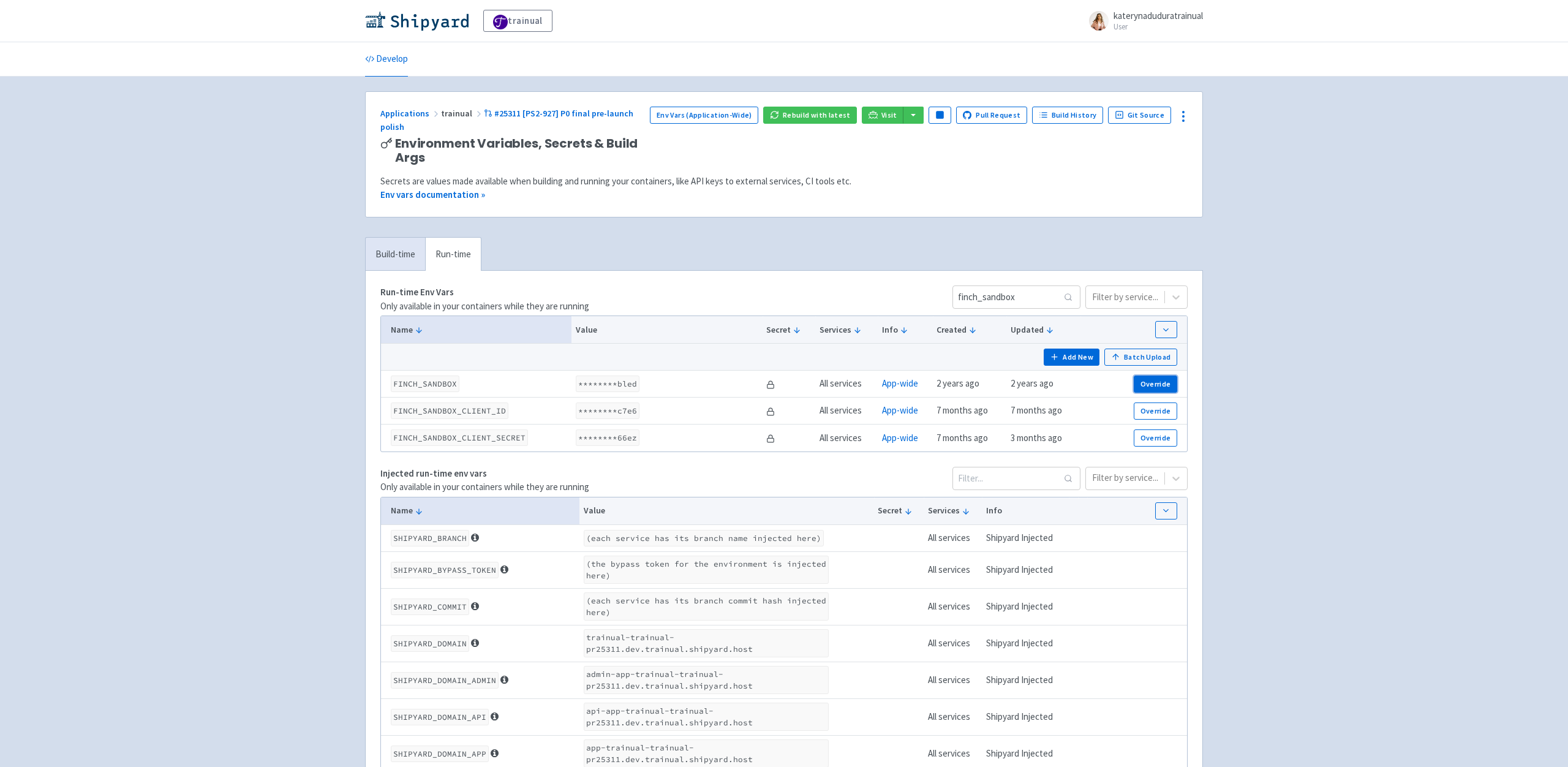 click on "Override" at bounding box center (1155, 384) 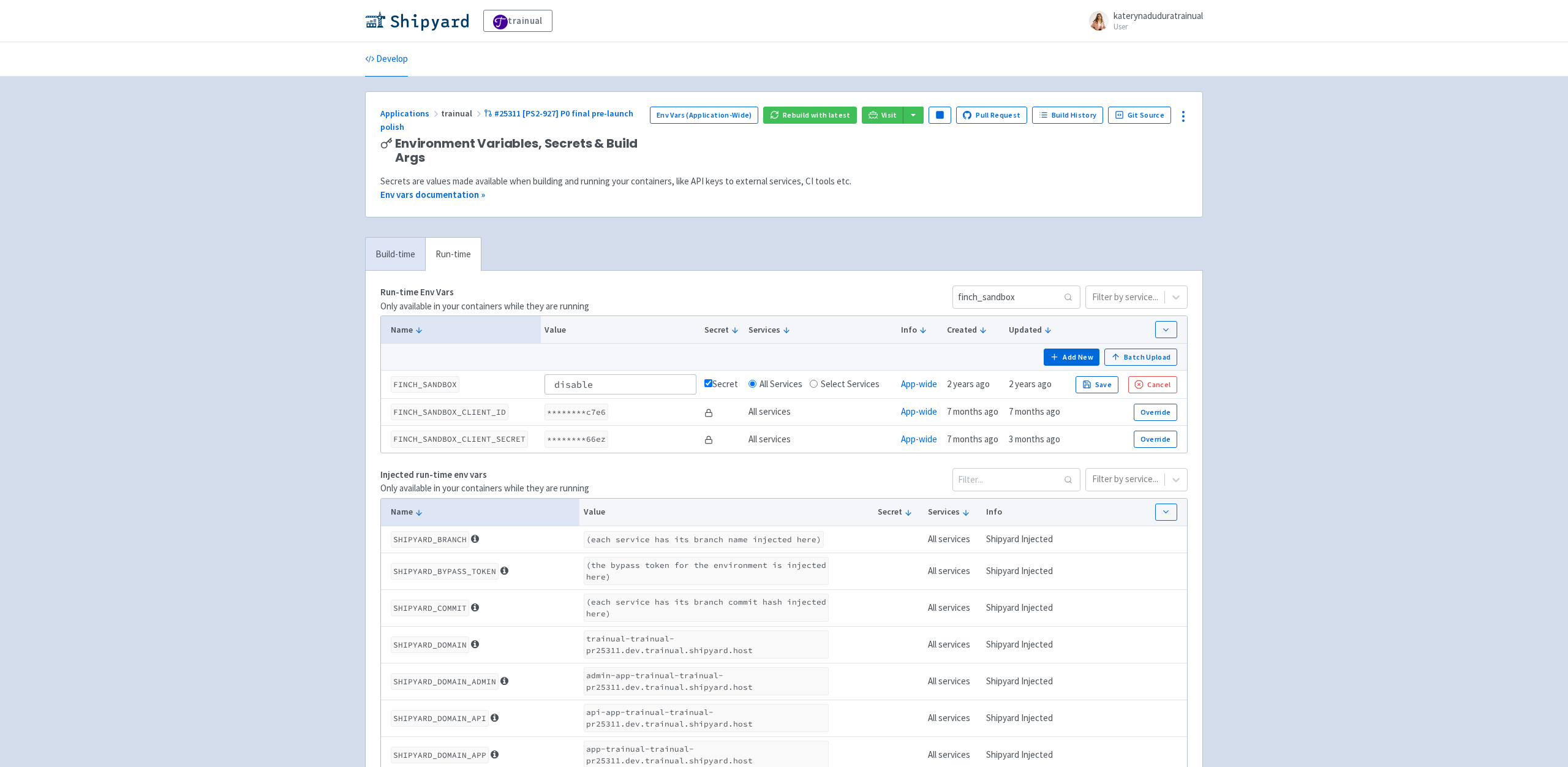 type on "disabled" 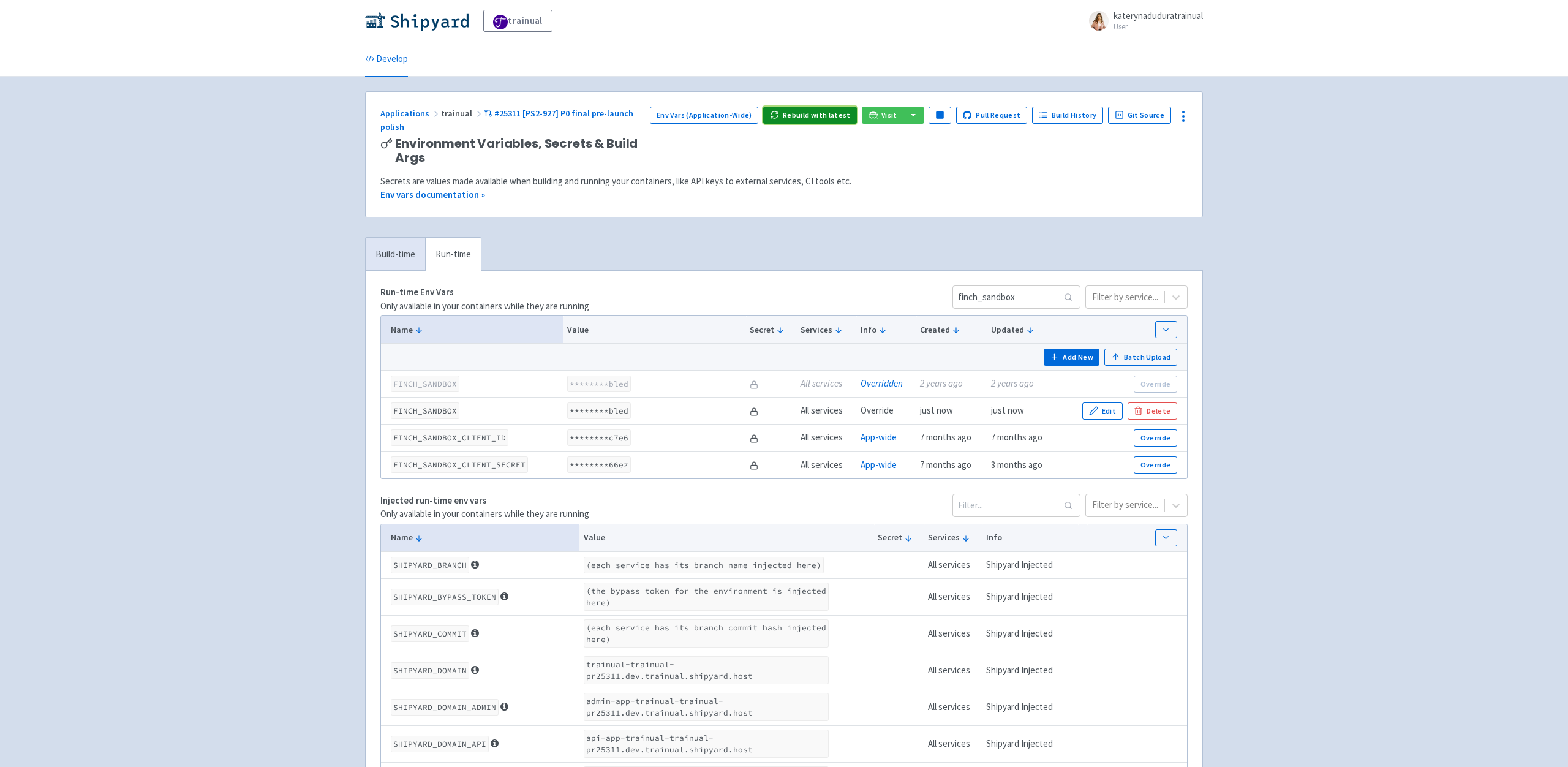 click on "Rebuild with latest" at bounding box center [810, 115] 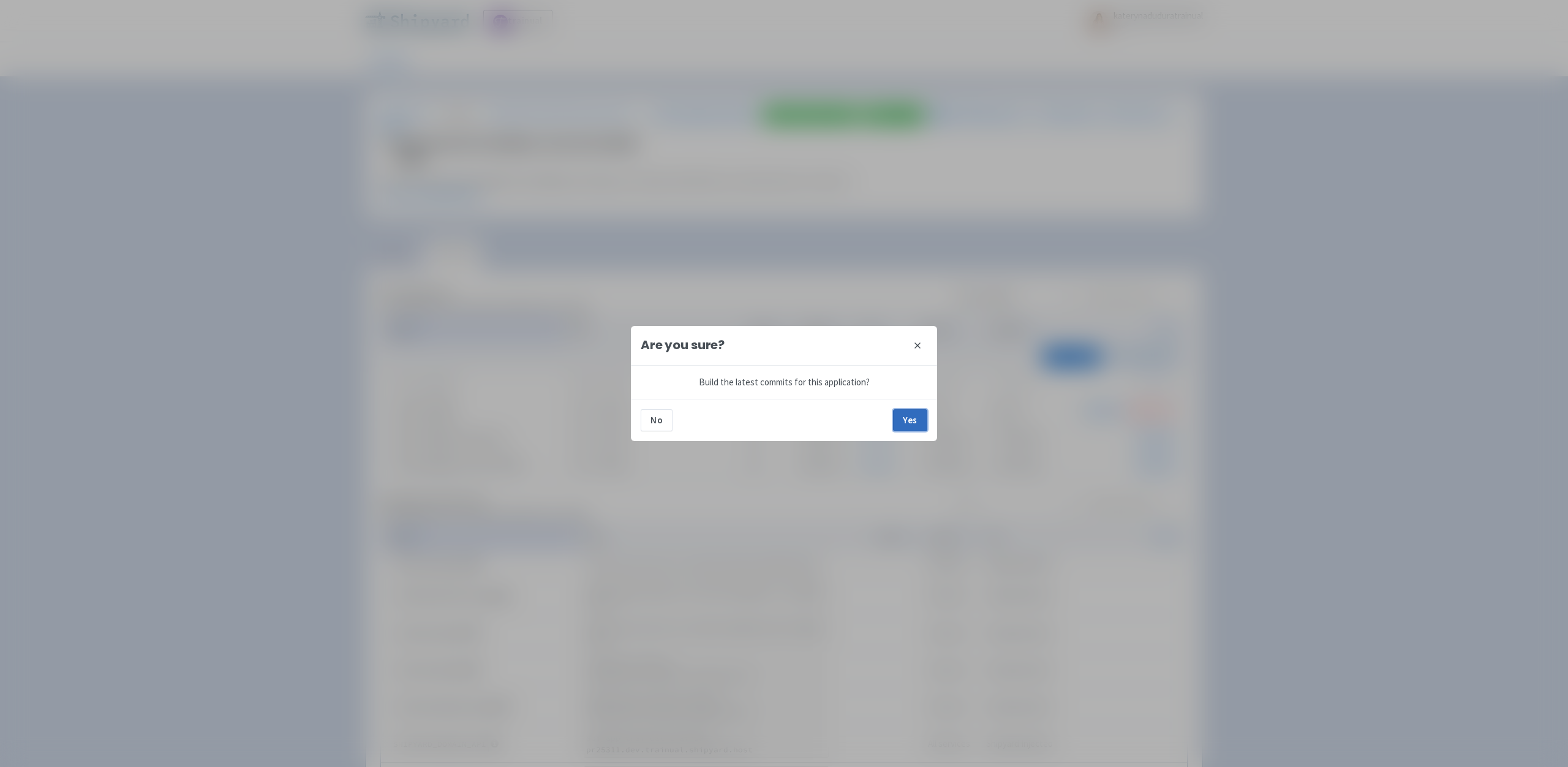 click on "Yes" at bounding box center (910, 420) 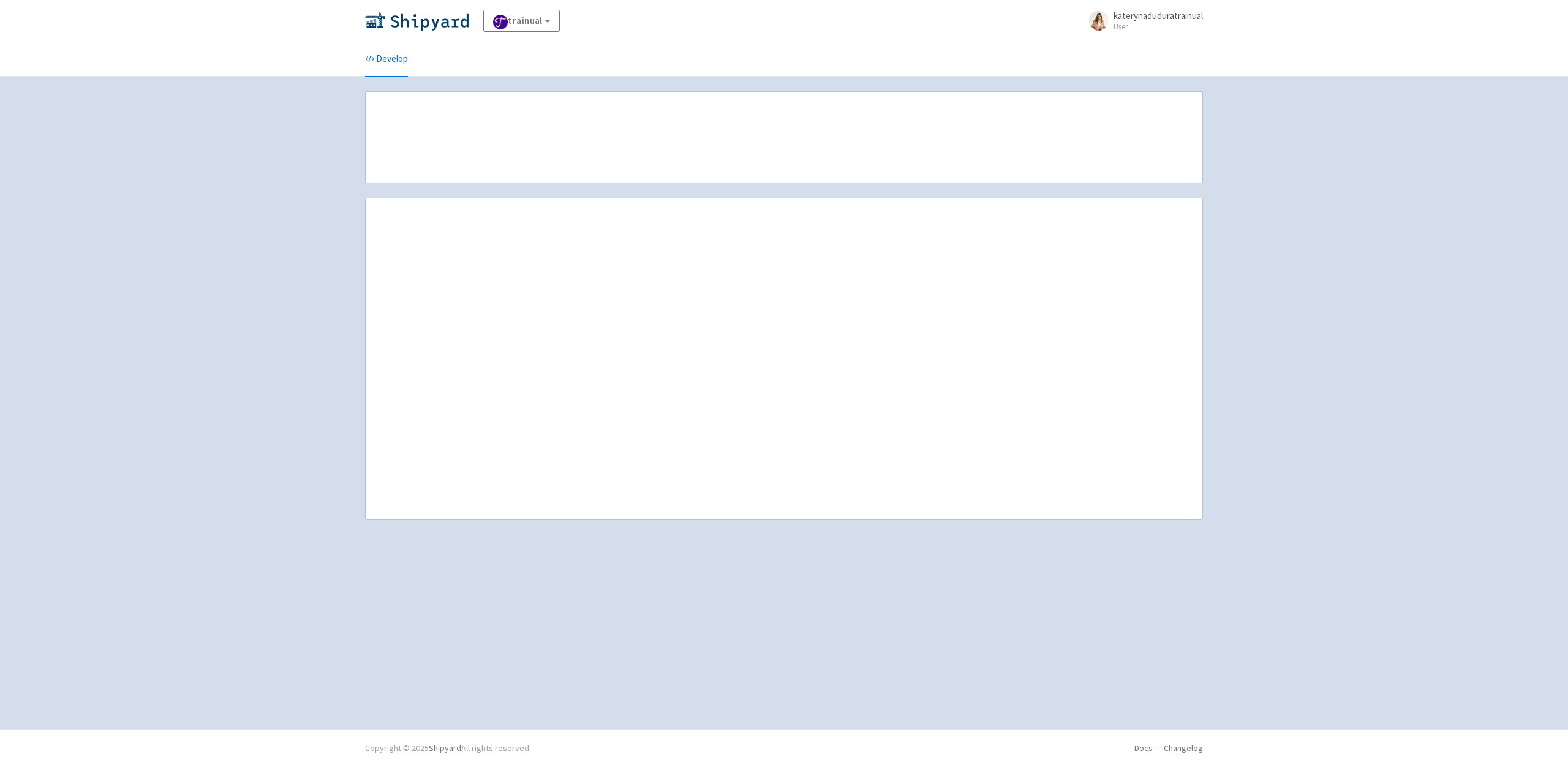 scroll, scrollTop: 0, scrollLeft: 0, axis: both 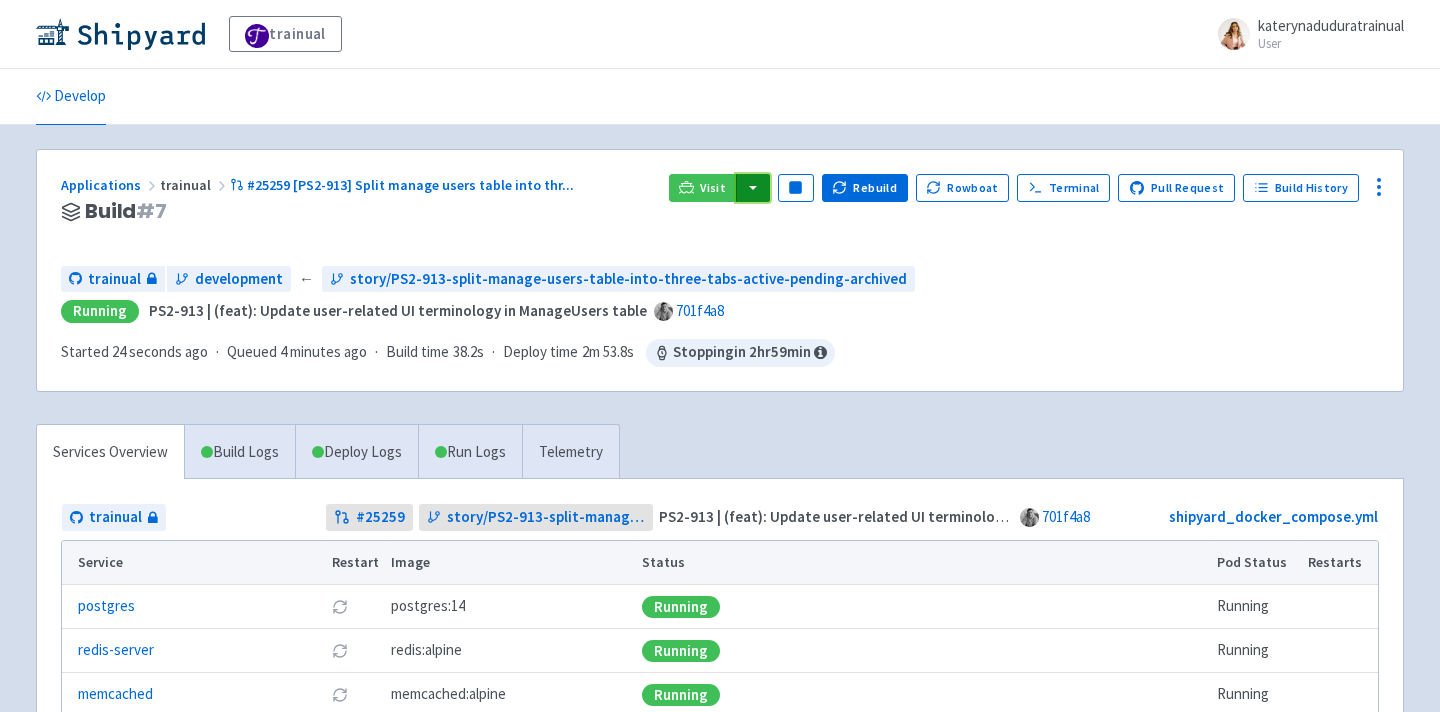 click at bounding box center (753, 188) 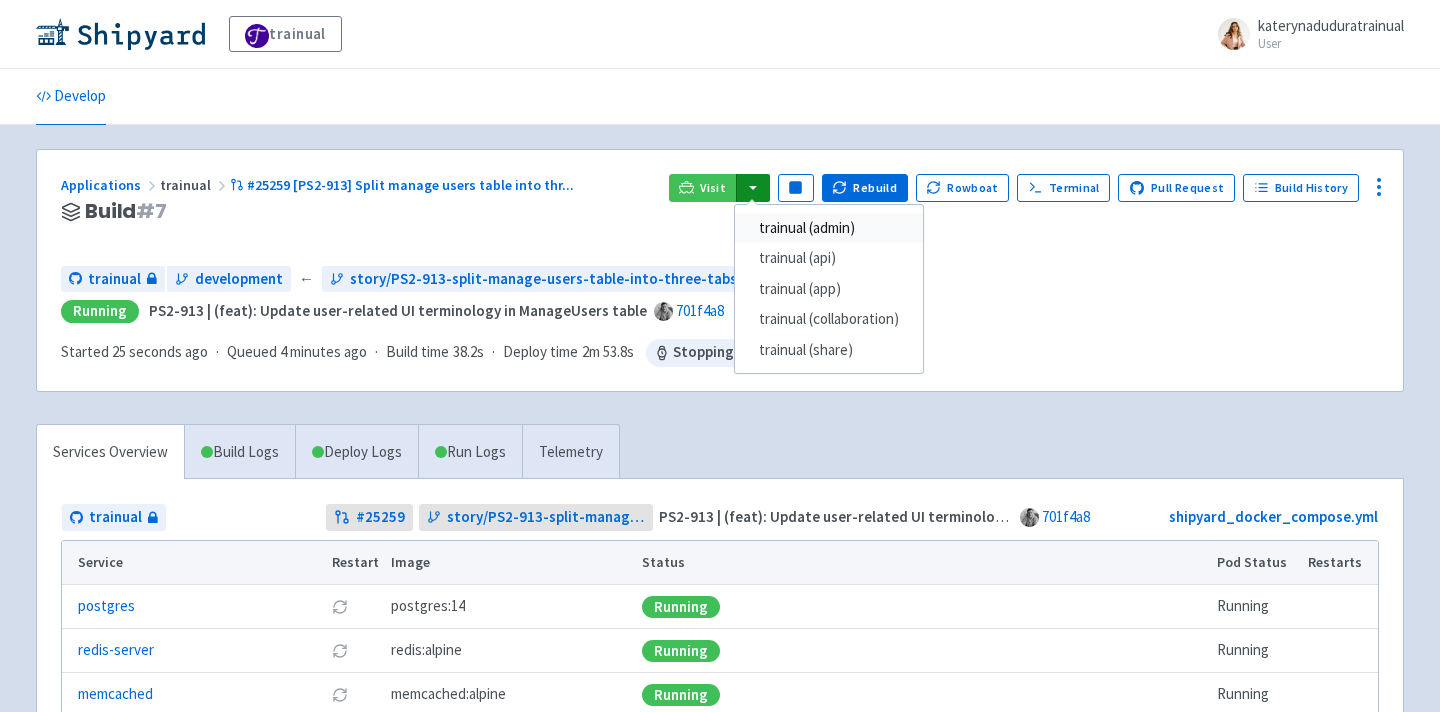 click on "trainual (admin)" at bounding box center [829, 228] 